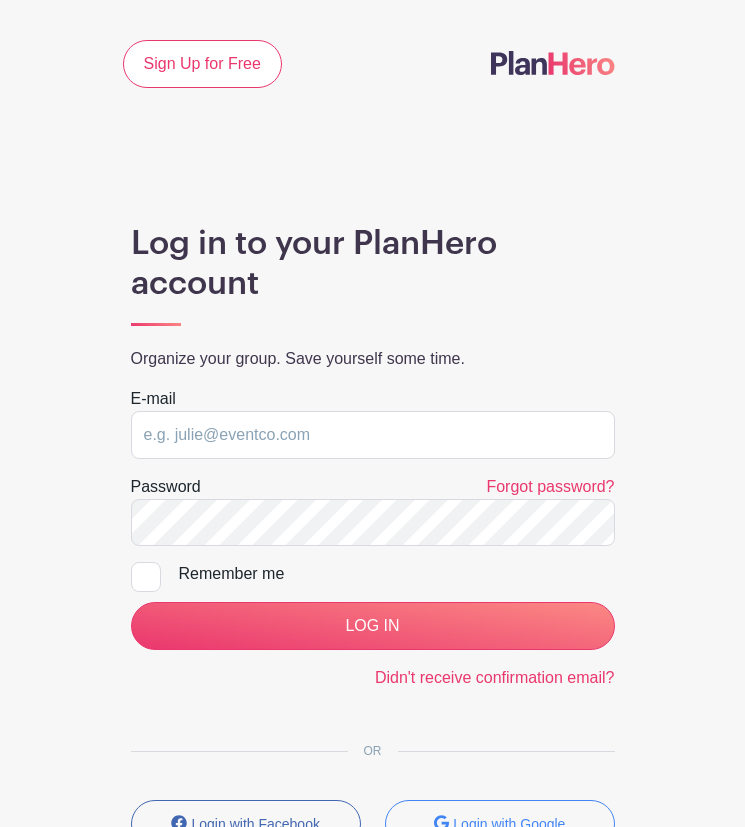 scroll, scrollTop: 0, scrollLeft: 0, axis: both 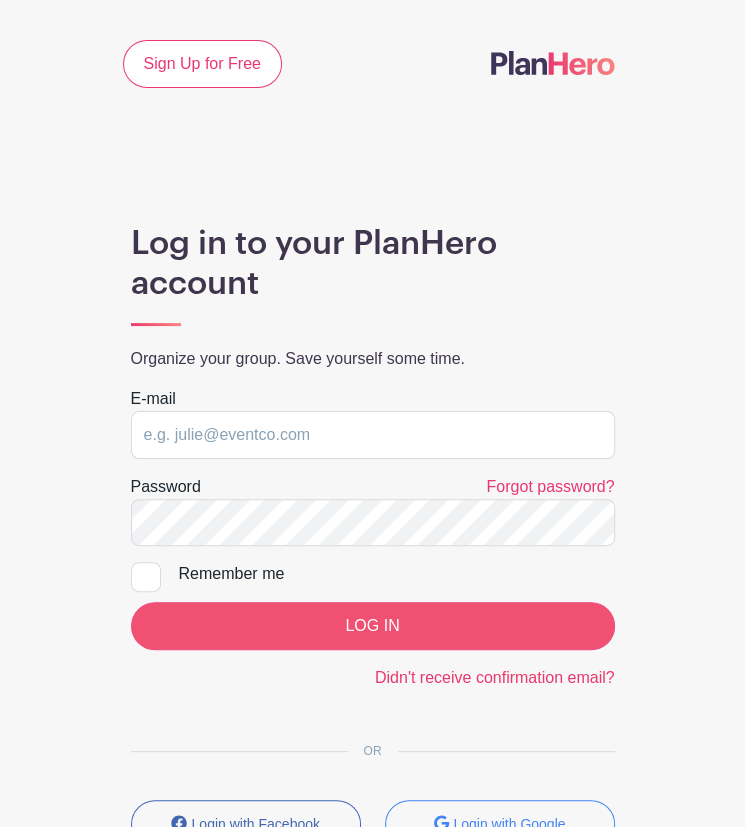 type on "[EMAIL]" 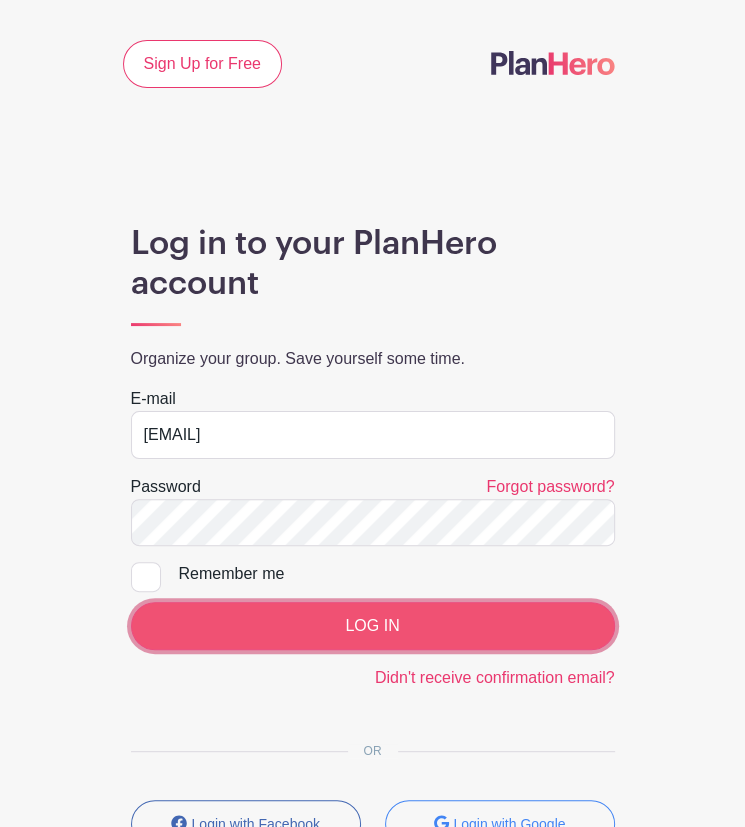 click on "LOG IN" at bounding box center [373, 626] 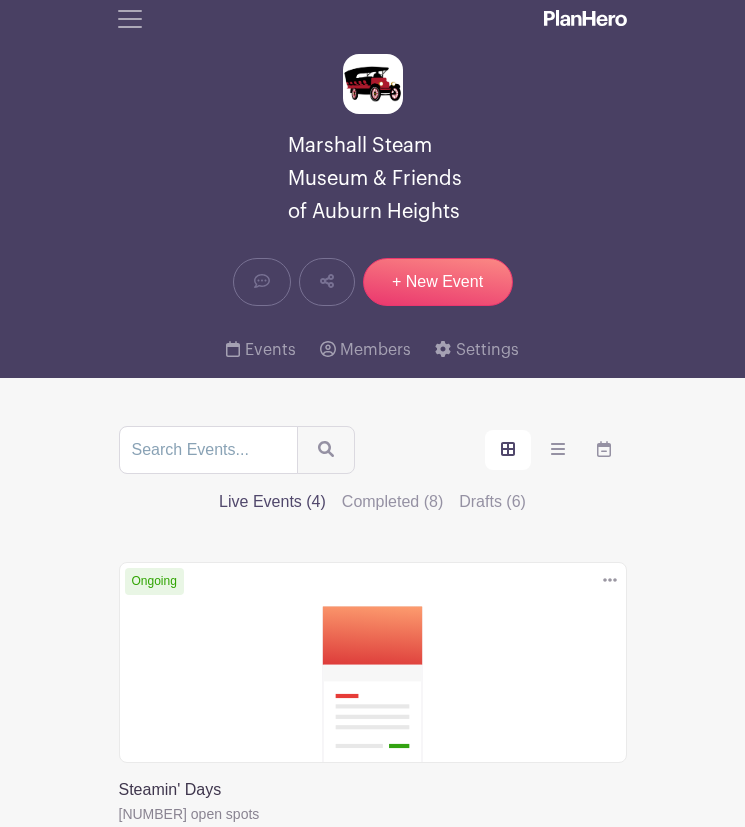 scroll, scrollTop: 0, scrollLeft: 0, axis: both 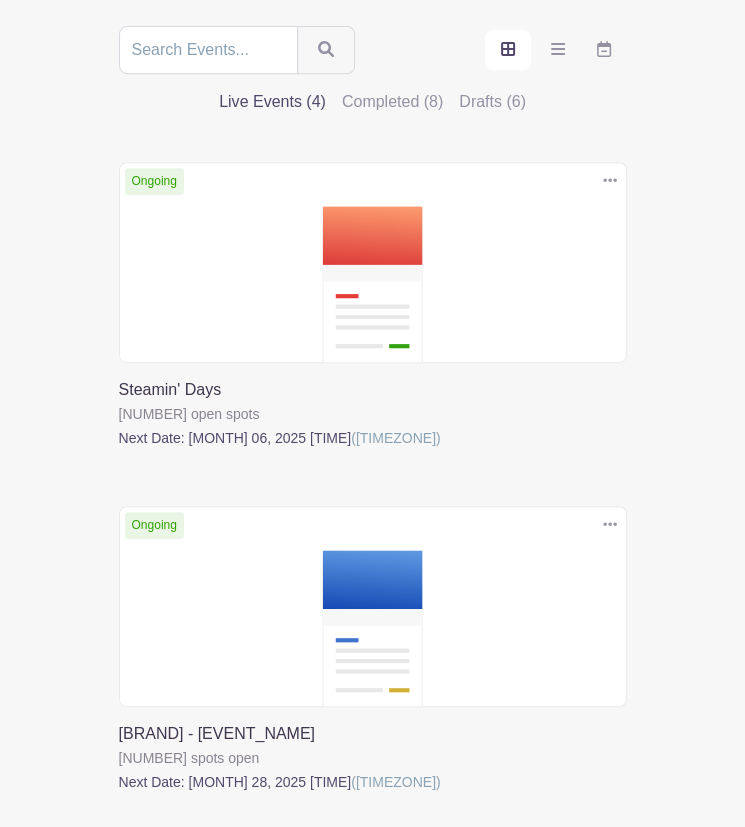 click at bounding box center [119, 450] 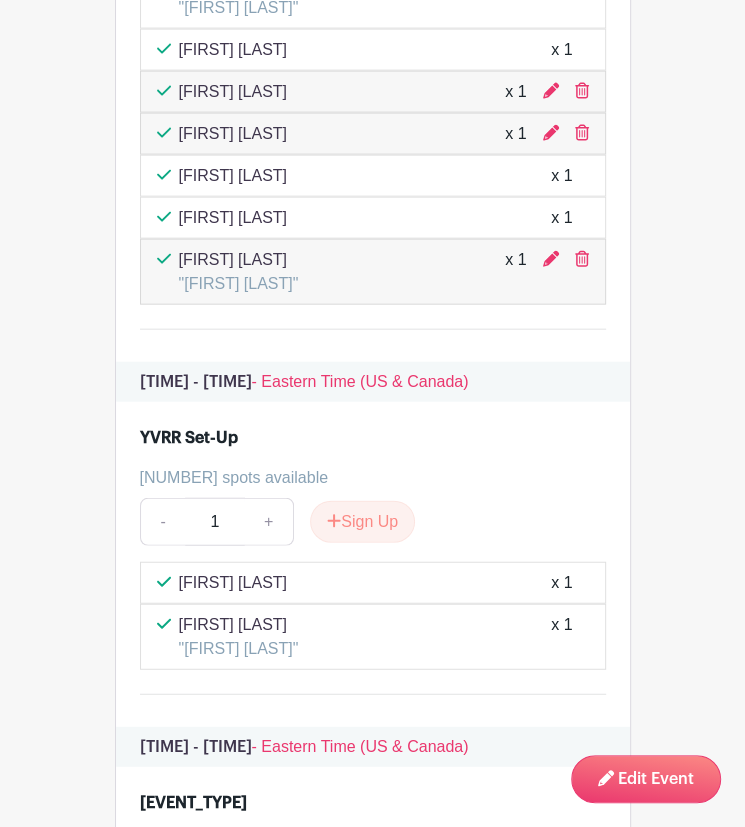 scroll, scrollTop: 2200, scrollLeft: 0, axis: vertical 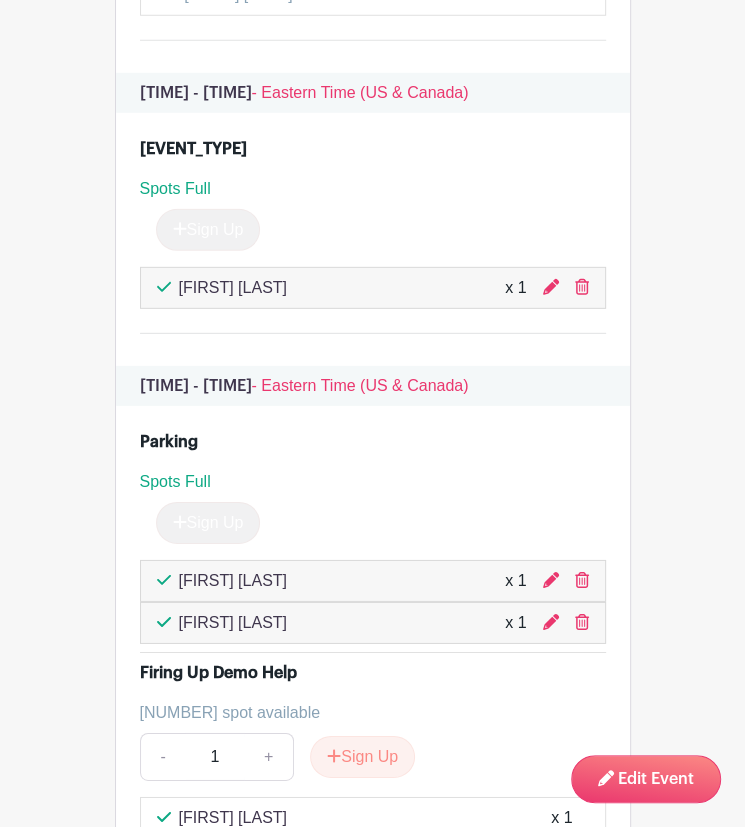 click at bounding box center (551, 288) 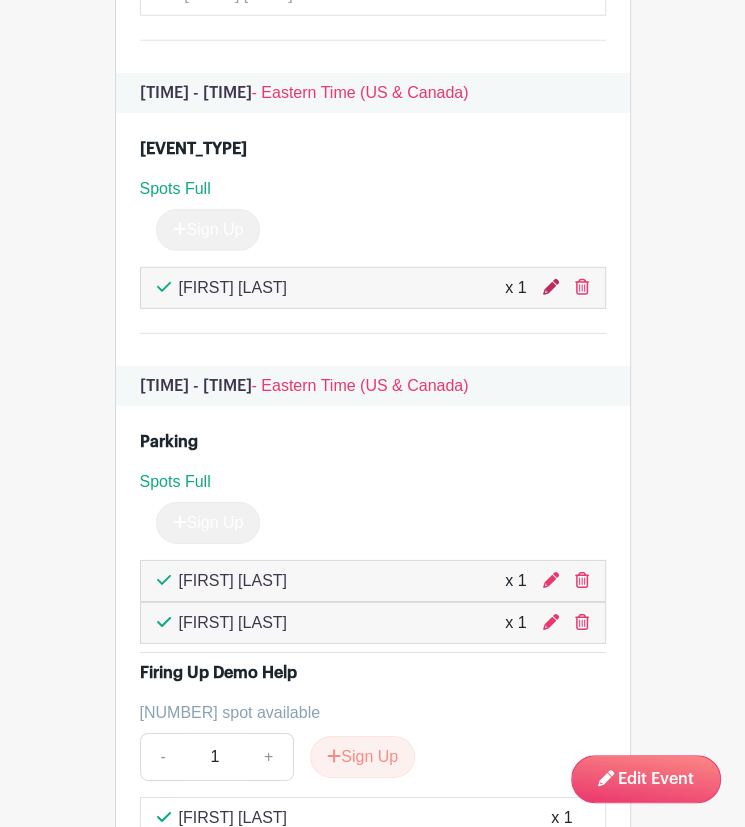 click at bounding box center (551, 287) 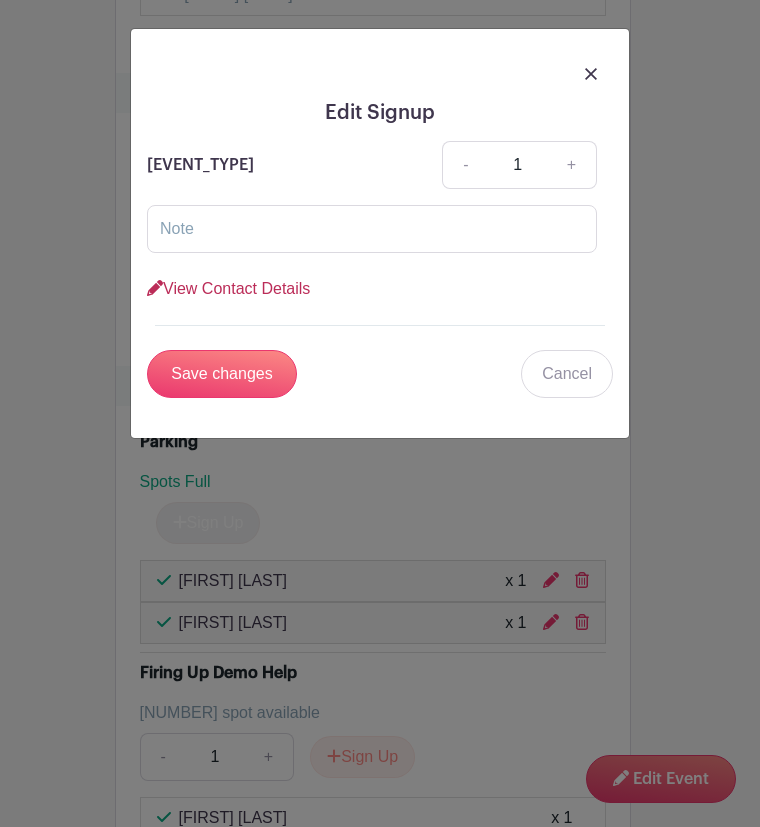 click on "View Contact Details" at bounding box center [228, 288] 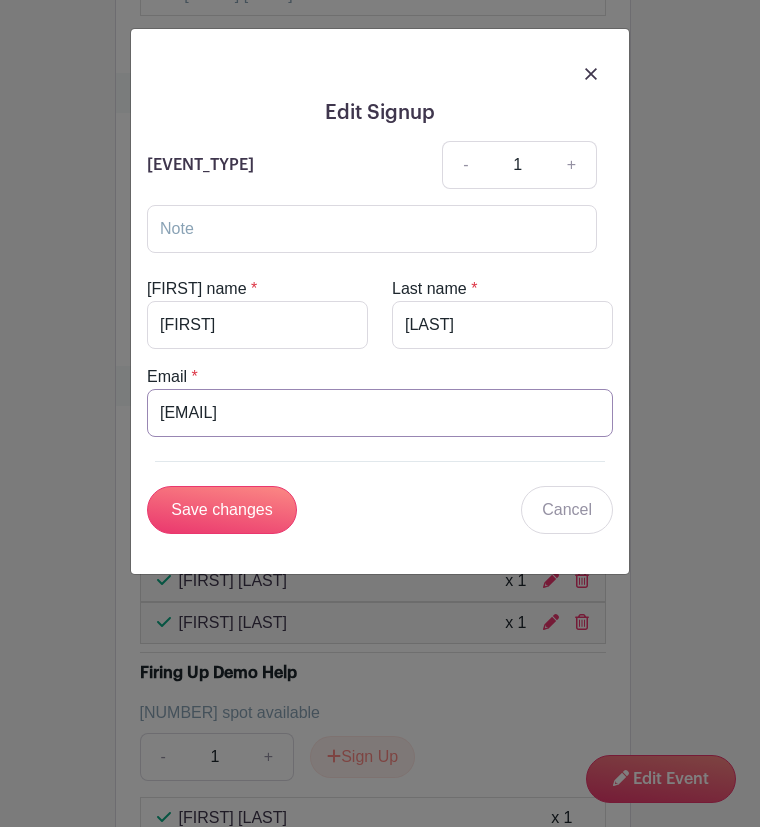 drag, startPoint x: 269, startPoint y: 427, endPoint x: 116, endPoint y: 427, distance: 153 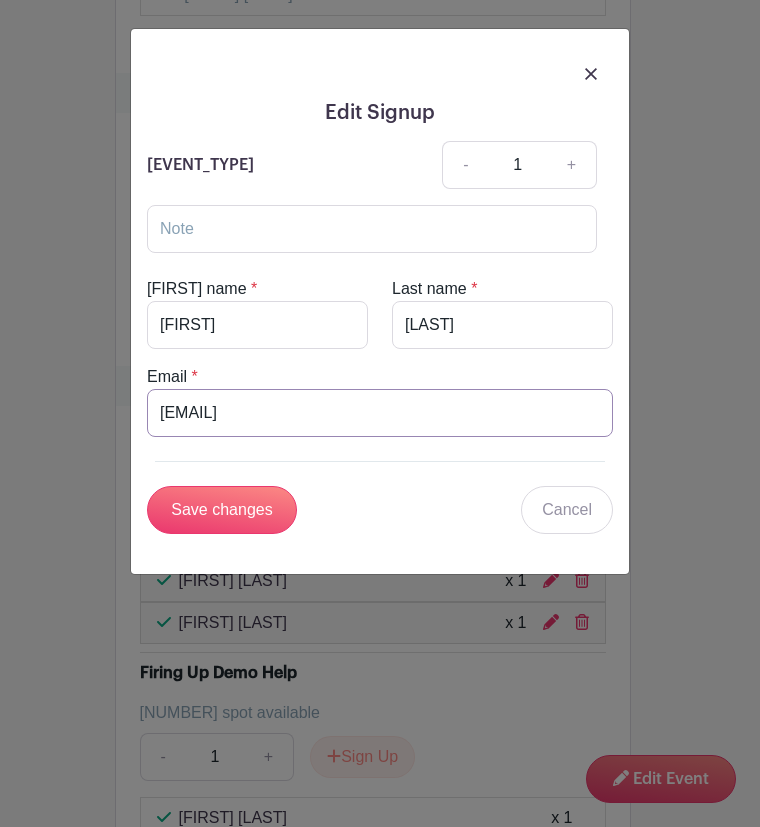 click on "[EVENT_TYPE]
-
1
+
View Contact Details
First name   *
[FIRST]
Last name   *
[LAST]
Email   *
[EMAIL]
Save changes
Cancel" at bounding box center (380, 413) 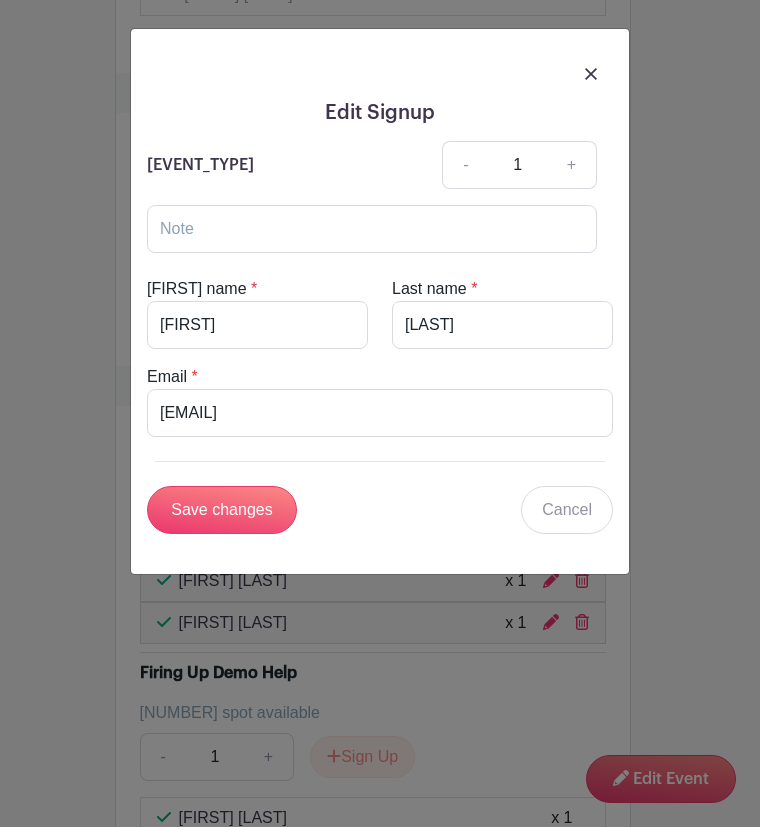 click at bounding box center (380, 73) 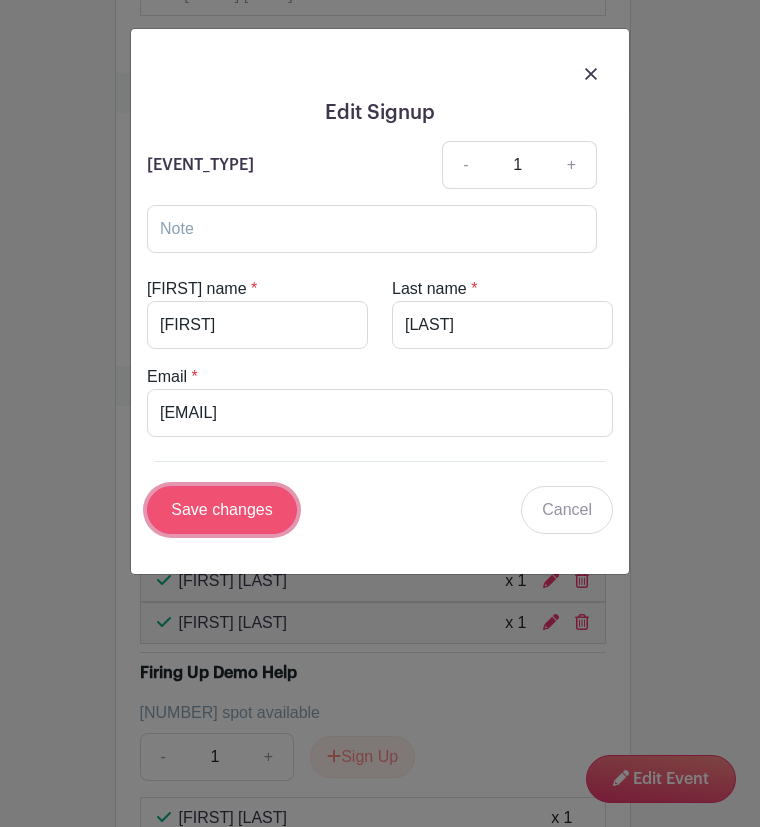 click on "Save changes" at bounding box center [222, 510] 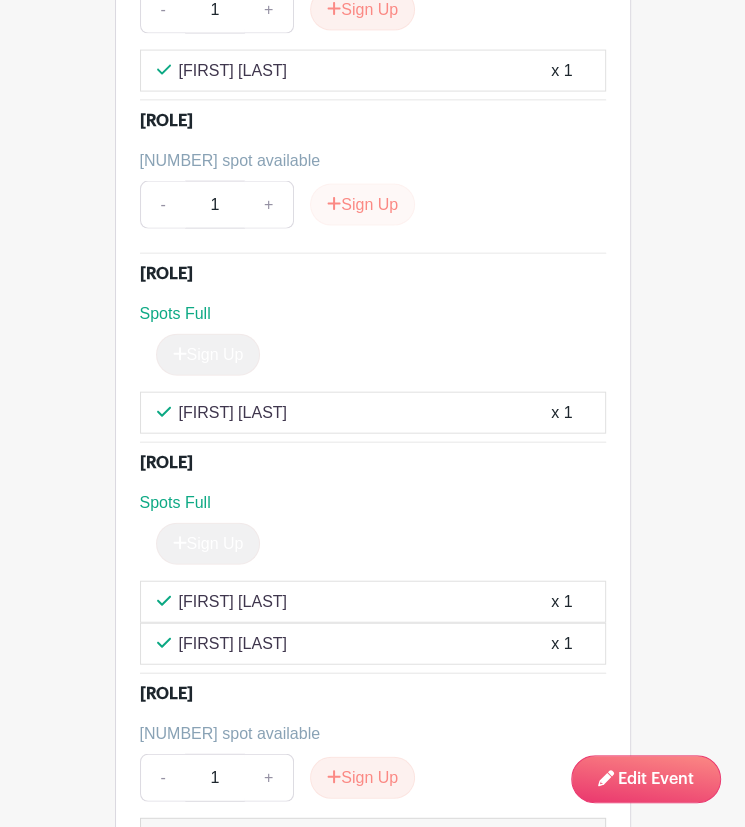 scroll, scrollTop: 5923, scrollLeft: 0, axis: vertical 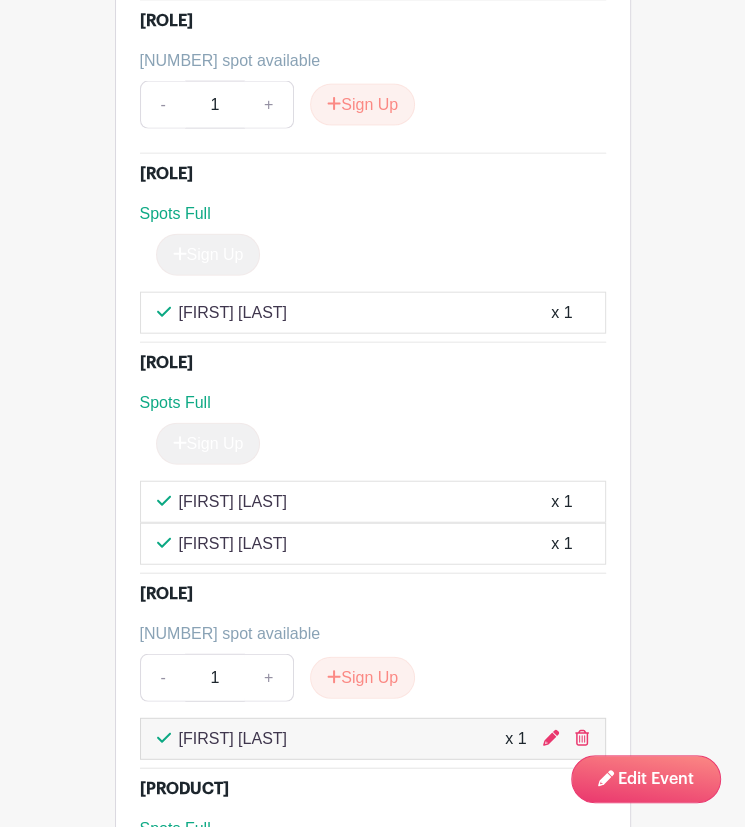 click on "Cathy Schwoebel
x 1" at bounding box center [373, 544] 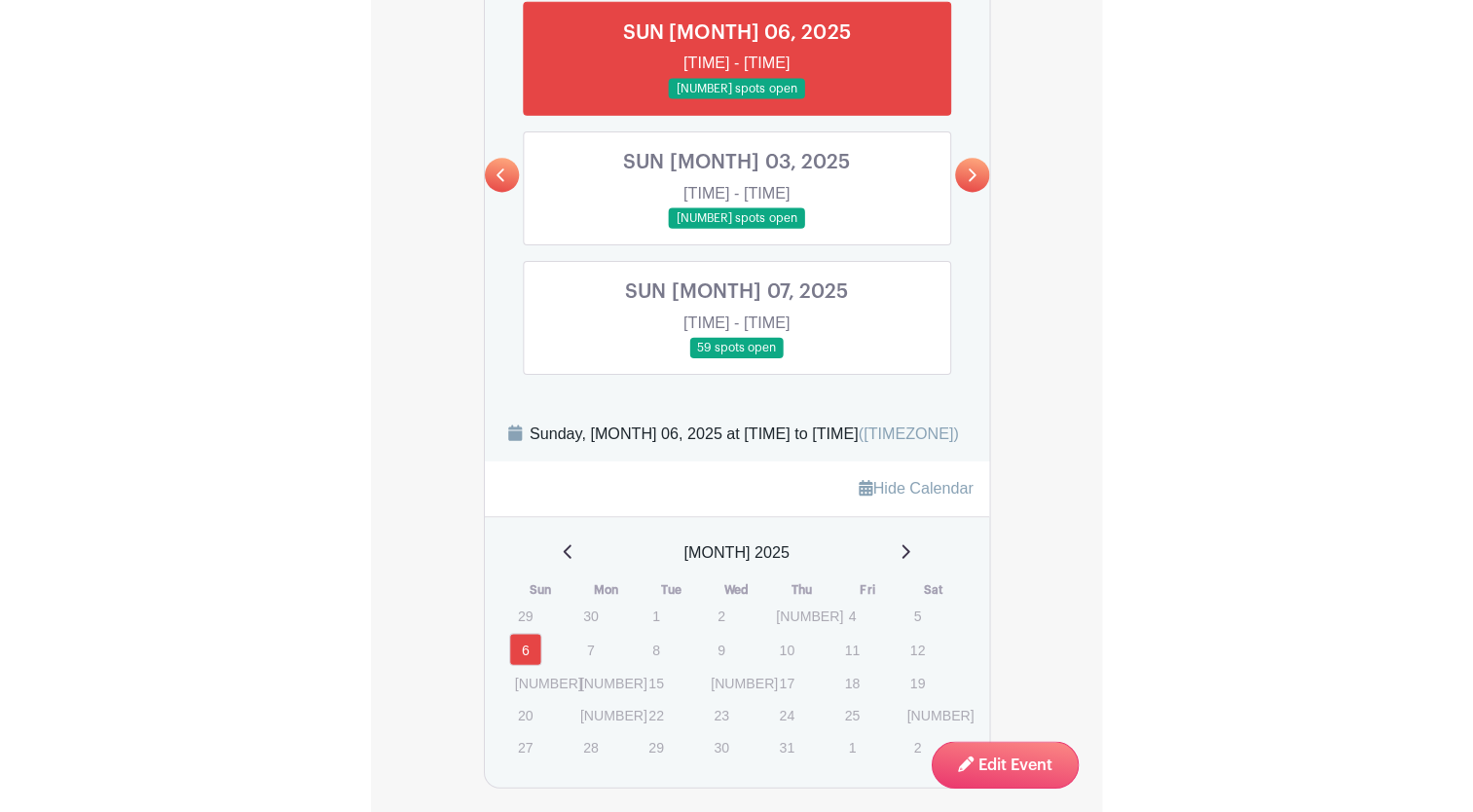 scroll, scrollTop: 596, scrollLeft: 0, axis: vertical 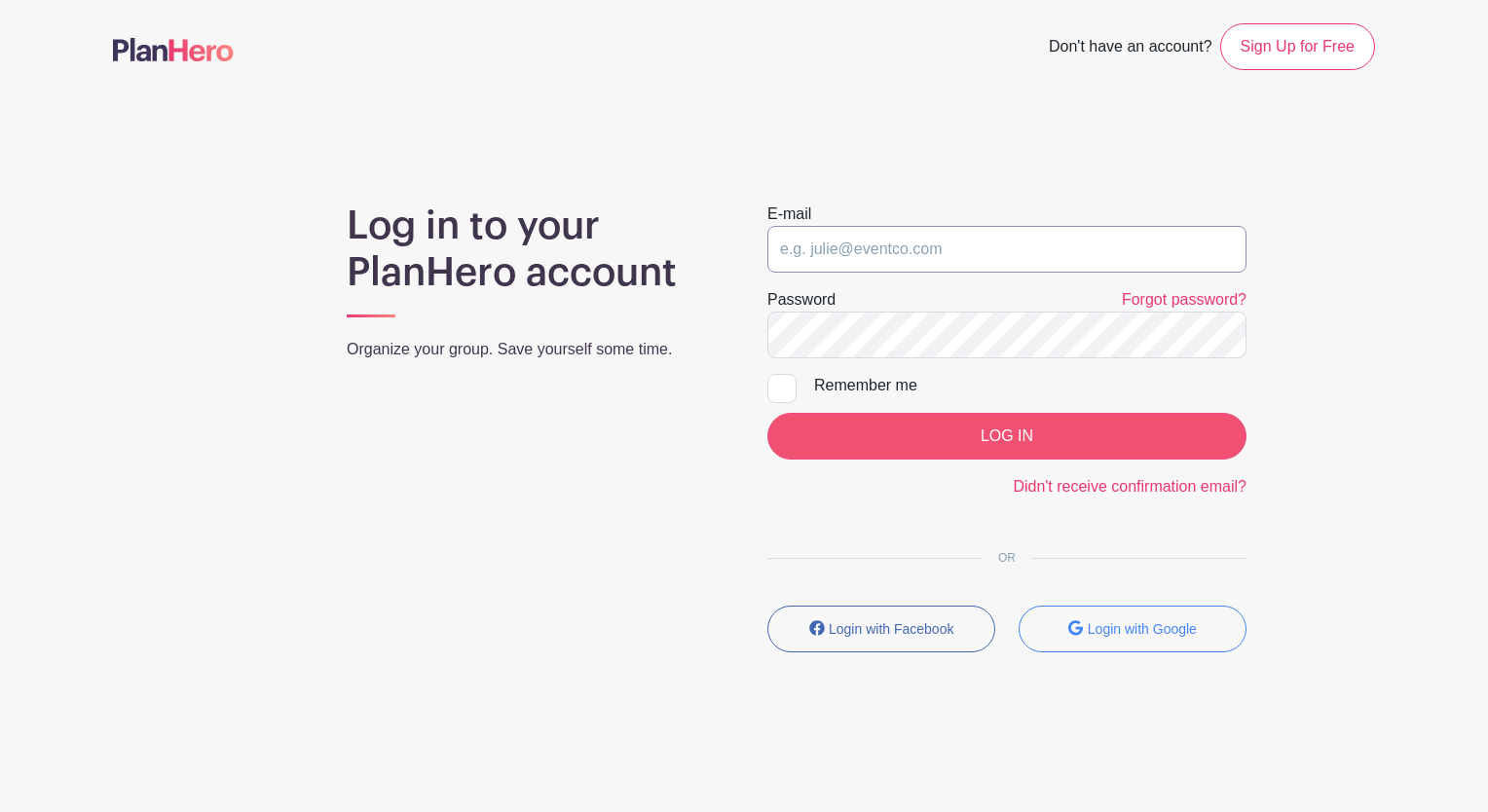 type on "[EMAIL]" 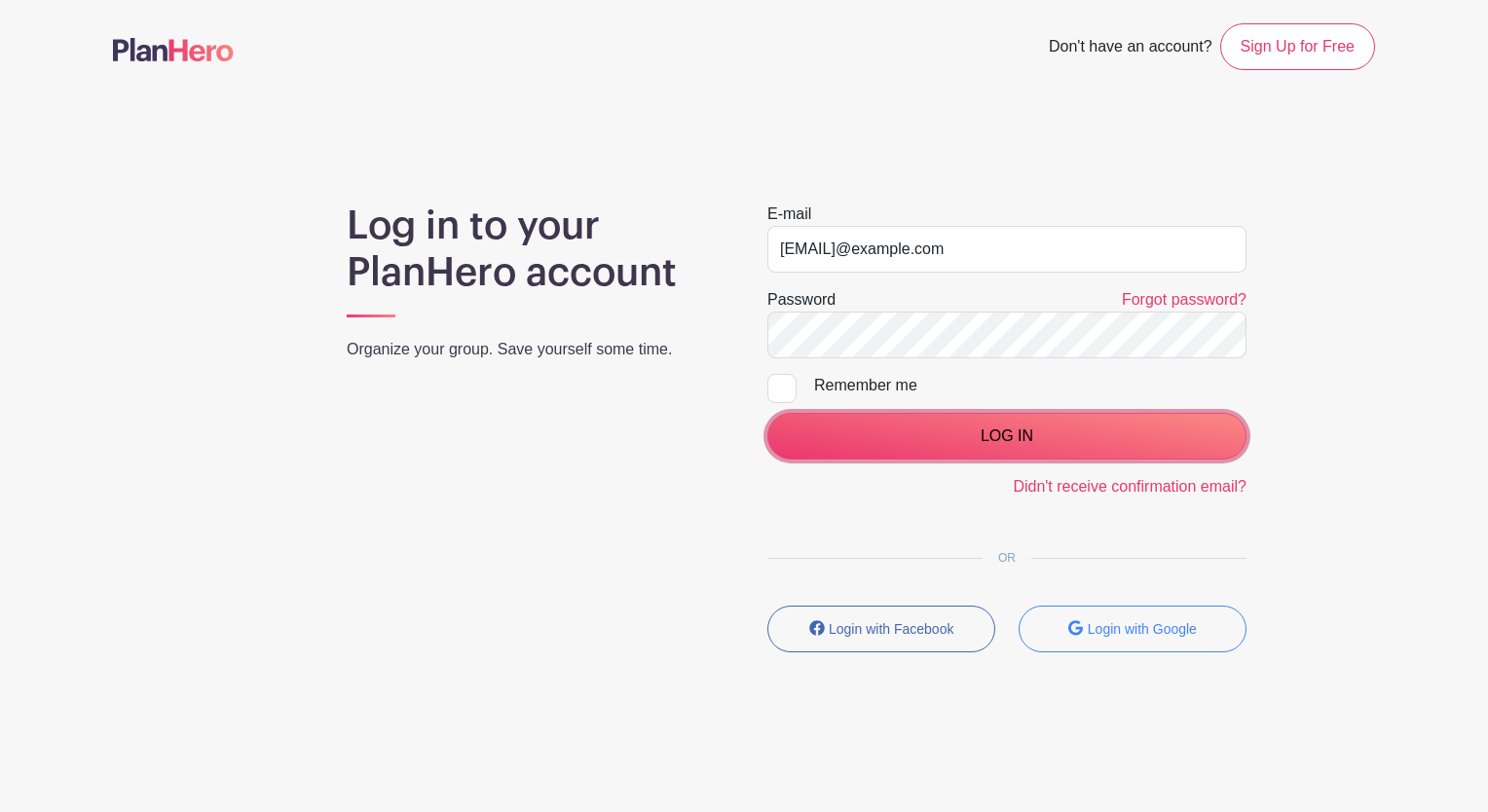 drag, startPoint x: 1027, startPoint y: 426, endPoint x: 1042, endPoint y: 390, distance: 39 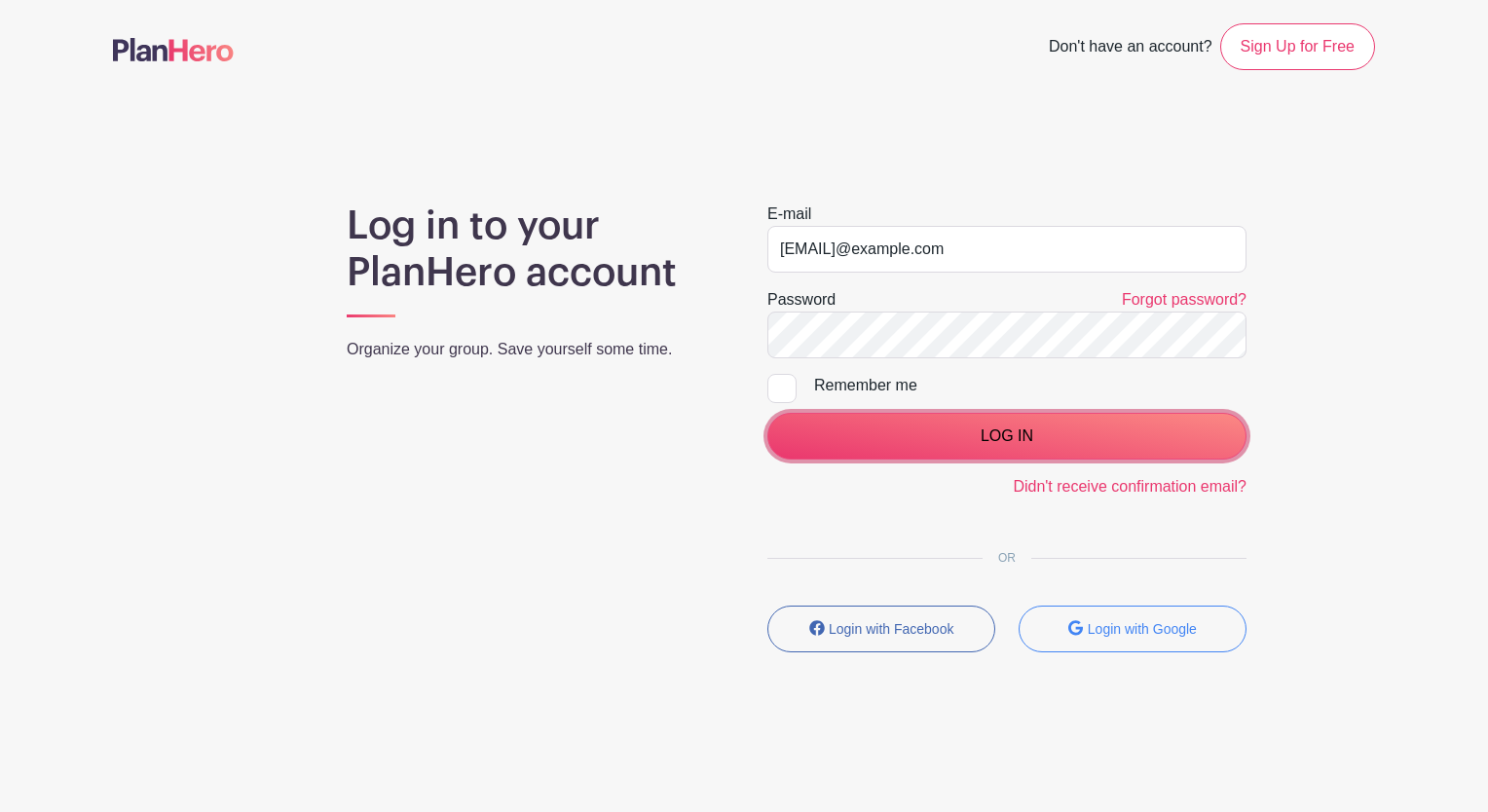 click on "LOG IN" at bounding box center (1007, 436) 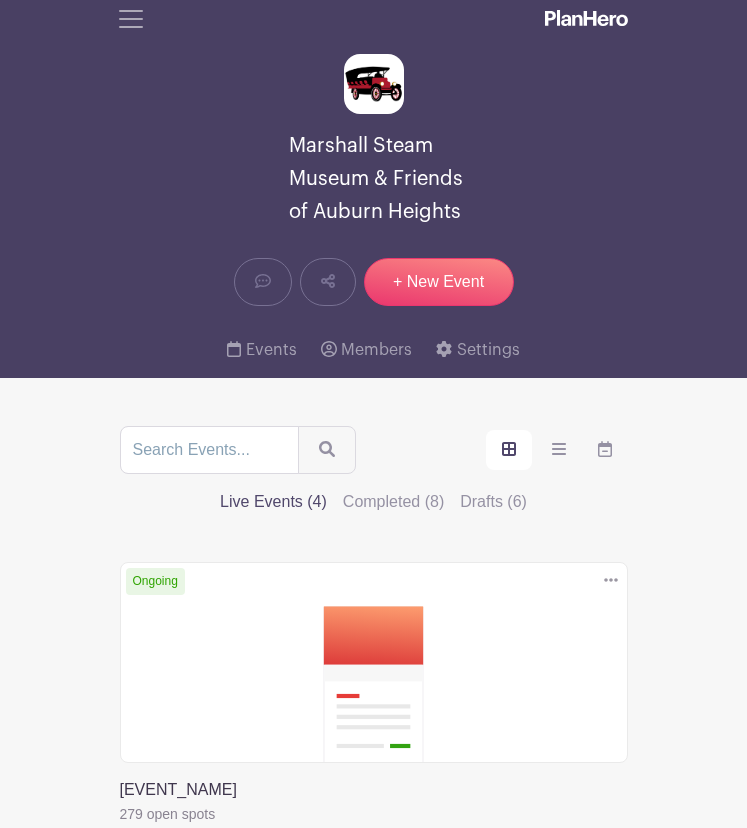 scroll, scrollTop: 0, scrollLeft: 0, axis: both 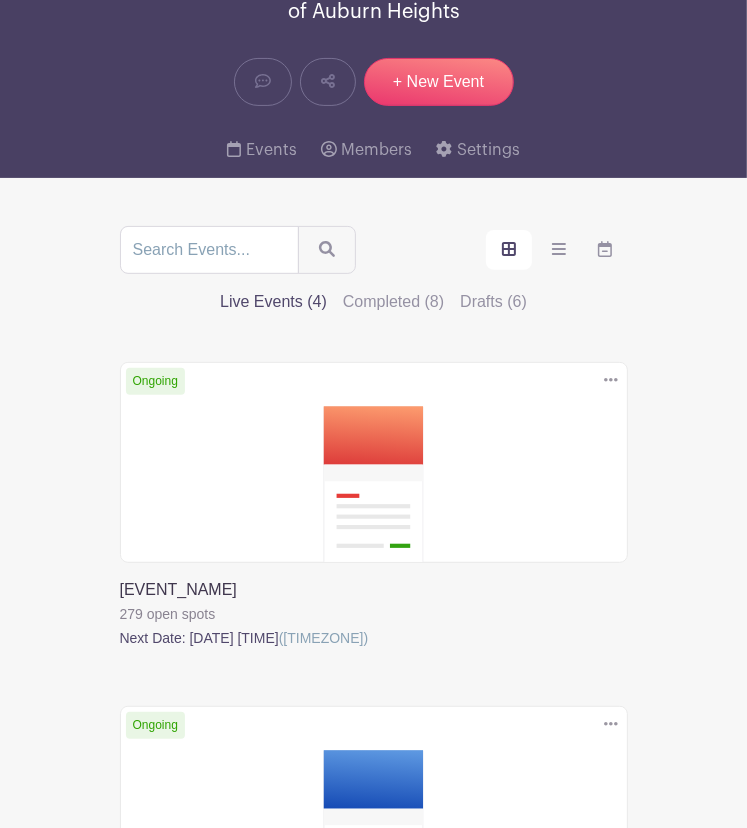 click at bounding box center (120, 650) 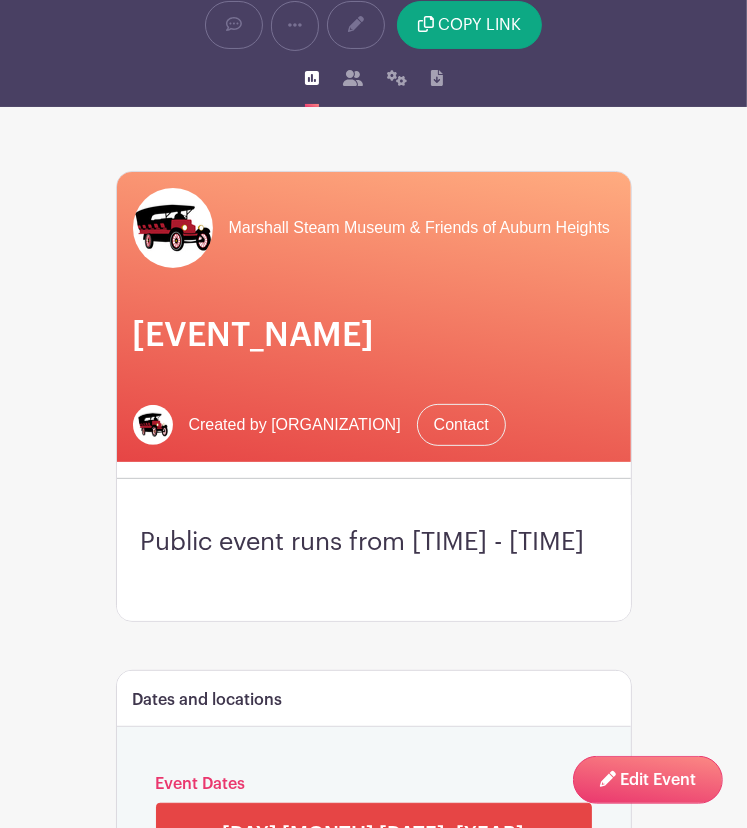 scroll, scrollTop: 0, scrollLeft: 0, axis: both 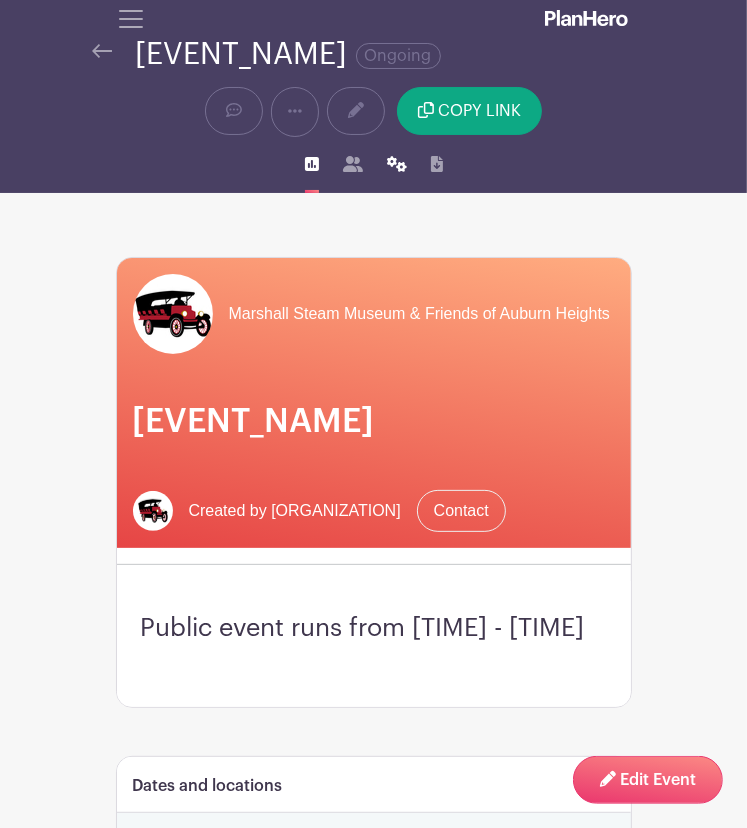 click at bounding box center [397, 164] 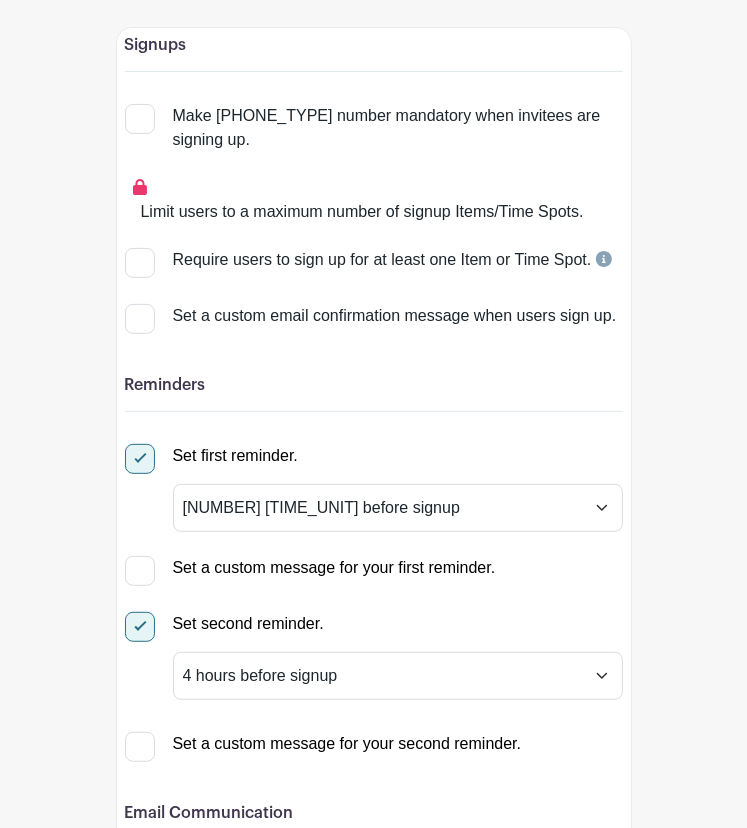 scroll, scrollTop: 200, scrollLeft: 0, axis: vertical 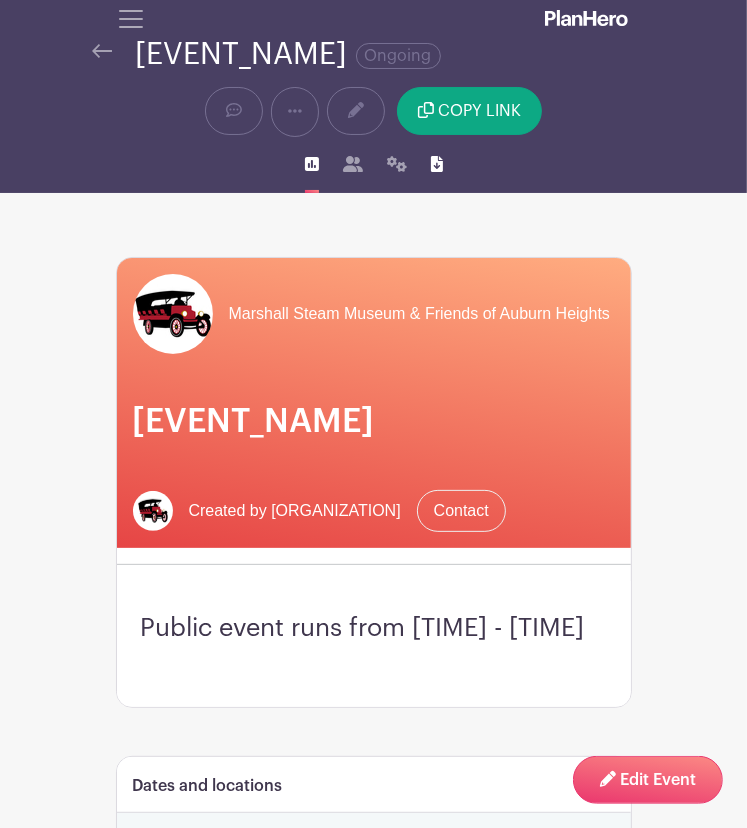 click at bounding box center [437, 164] 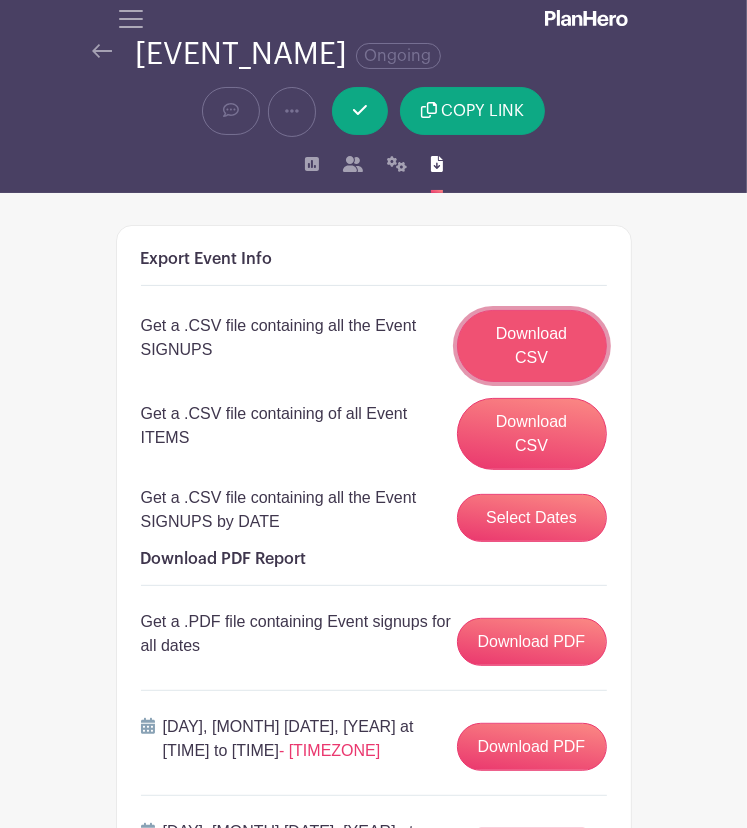click on "Download CSV" at bounding box center [532, 346] 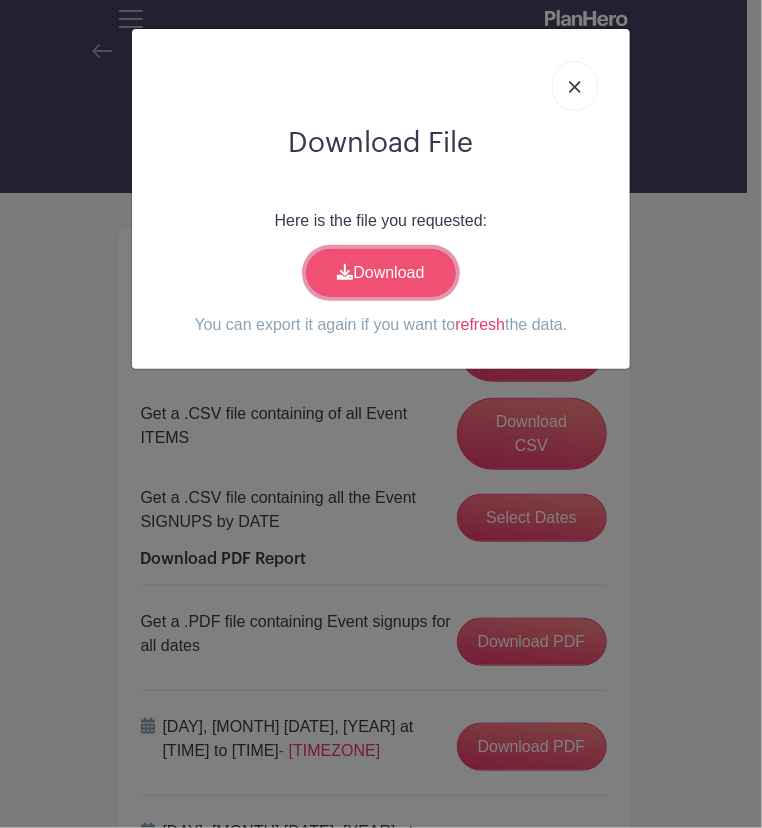 click on "Download" at bounding box center [381, 273] 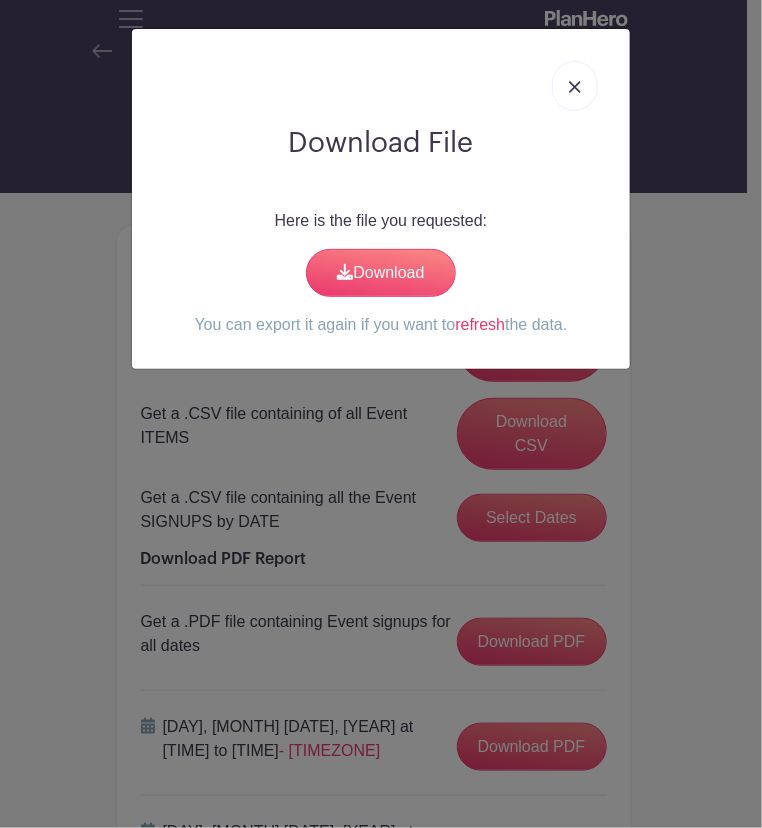 click on "Download File
Here is the file you requested:
Download
You can export it again if you want to  refresh  the data." at bounding box center [381, 414] 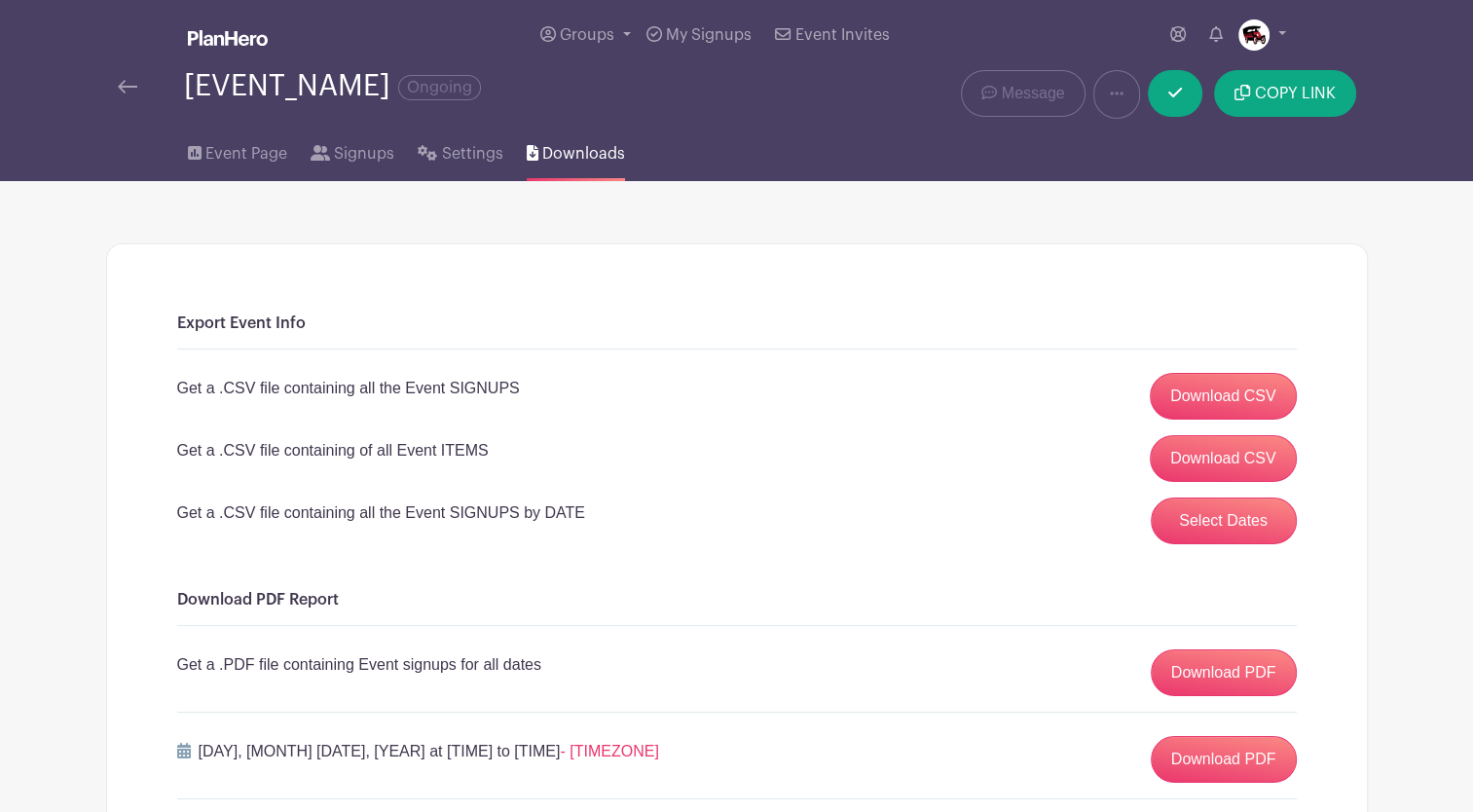 click on "[EVENT_NAME] Ongoing" at bounding box center (474, 94) 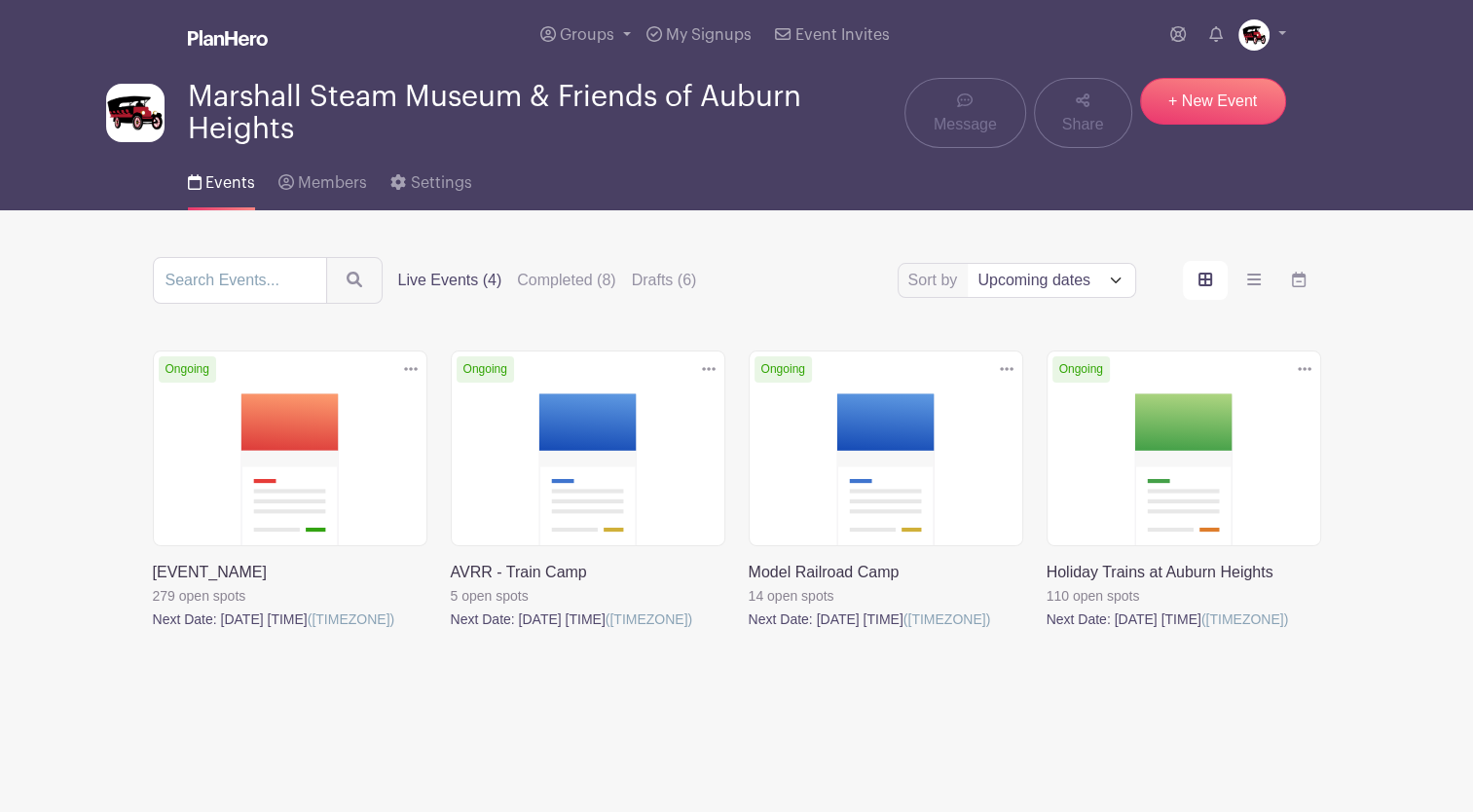 click at bounding box center [153, 631] 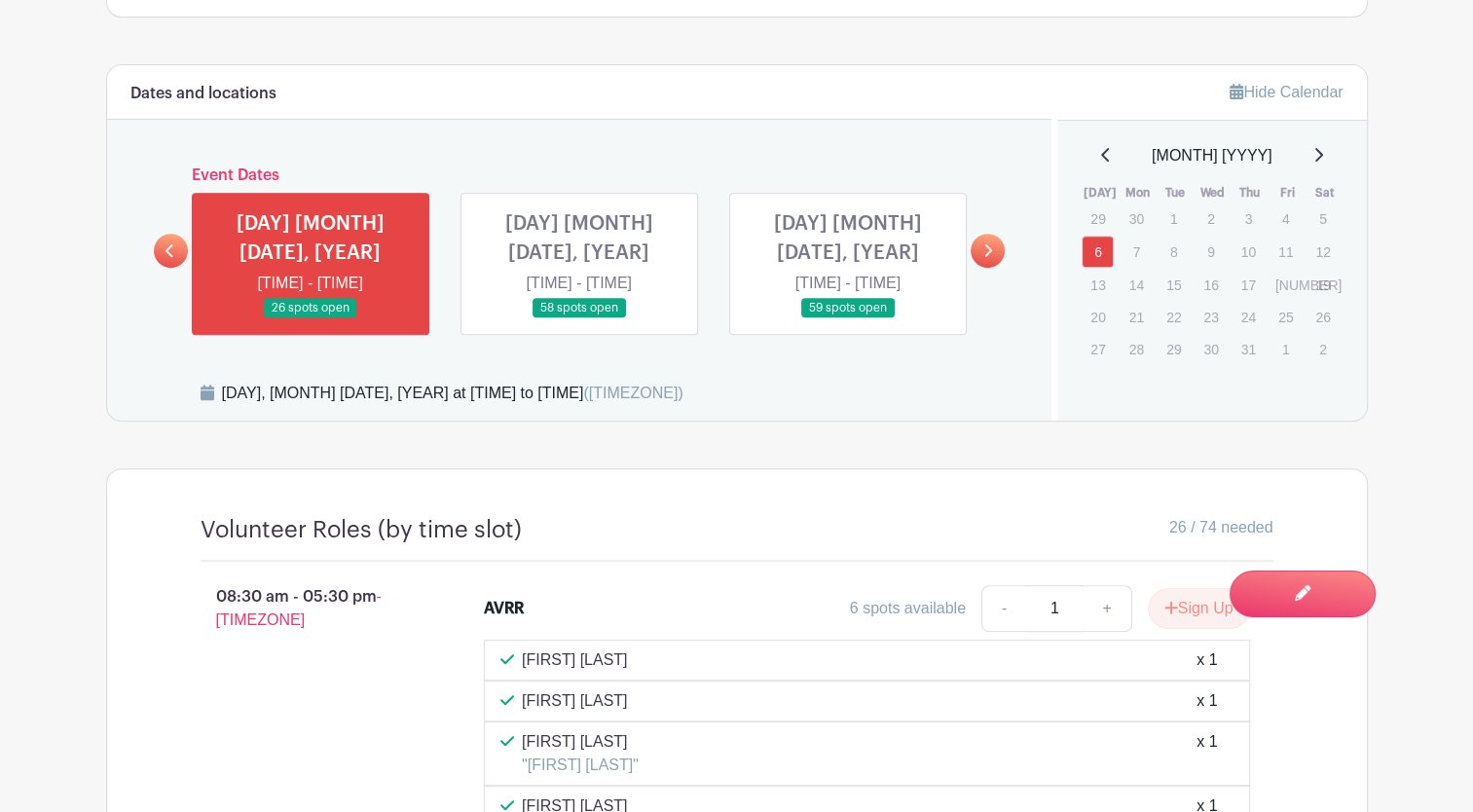 scroll, scrollTop: 779, scrollLeft: 0, axis: vertical 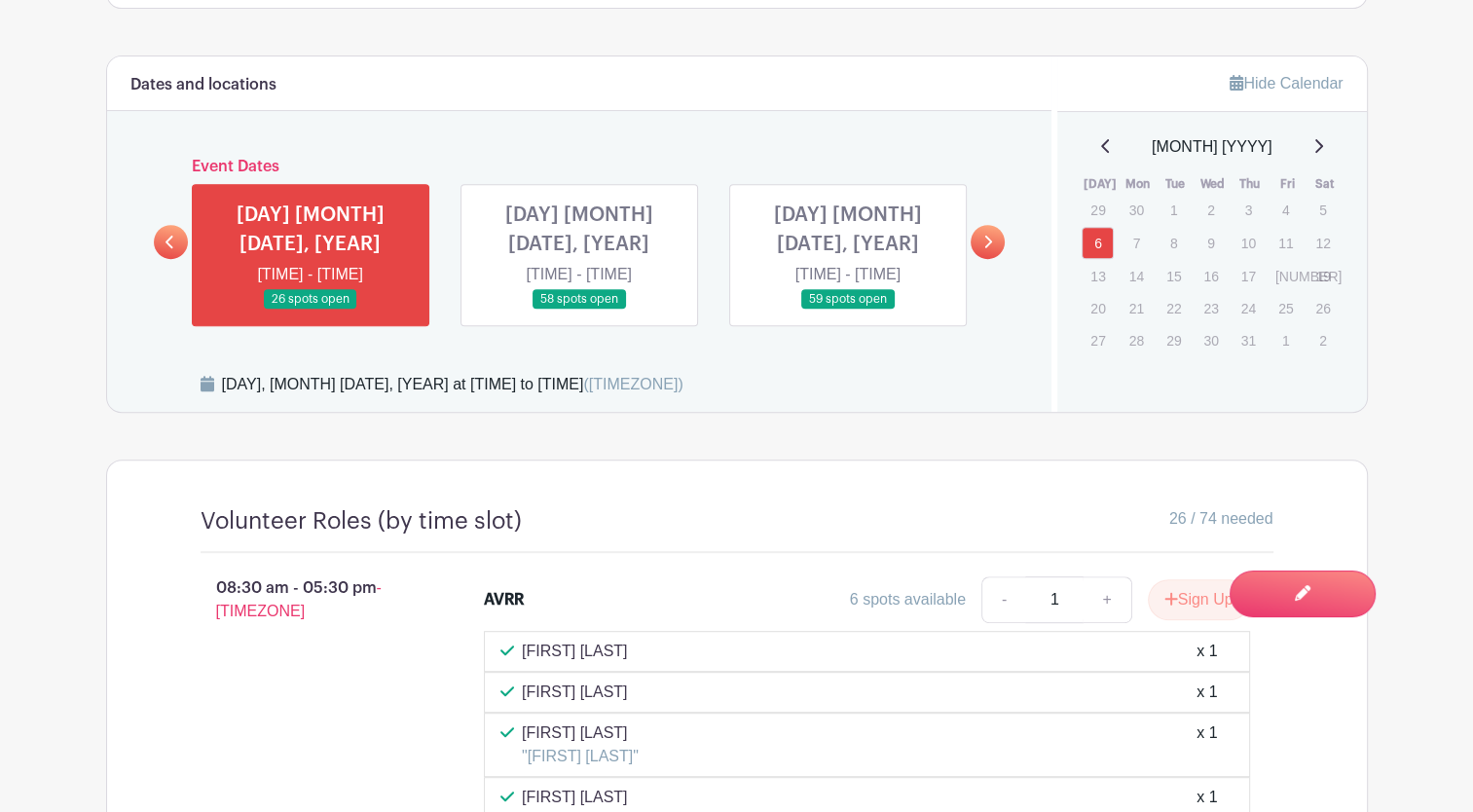 click at bounding box center (311, 310) 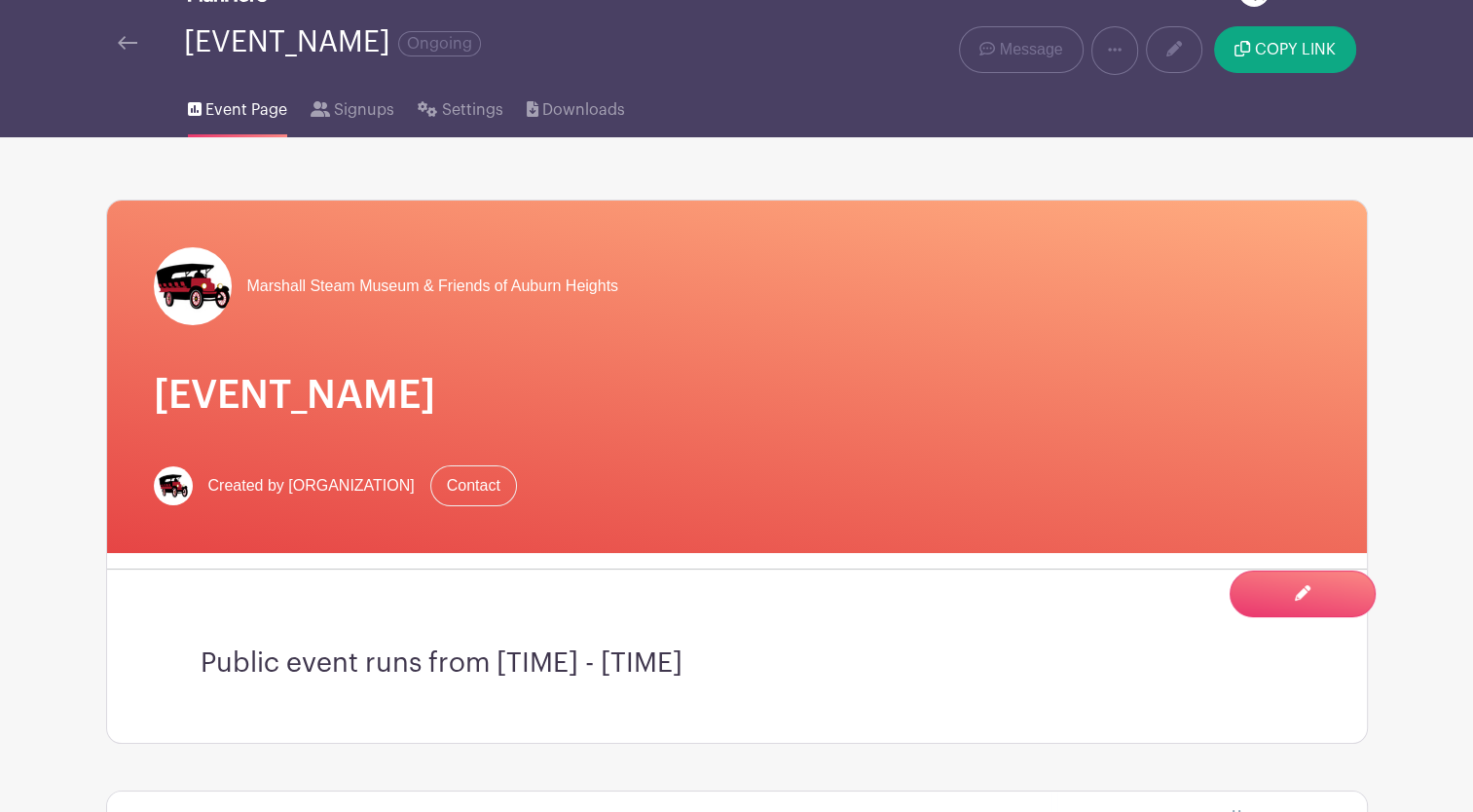 scroll, scrollTop: 0, scrollLeft: 0, axis: both 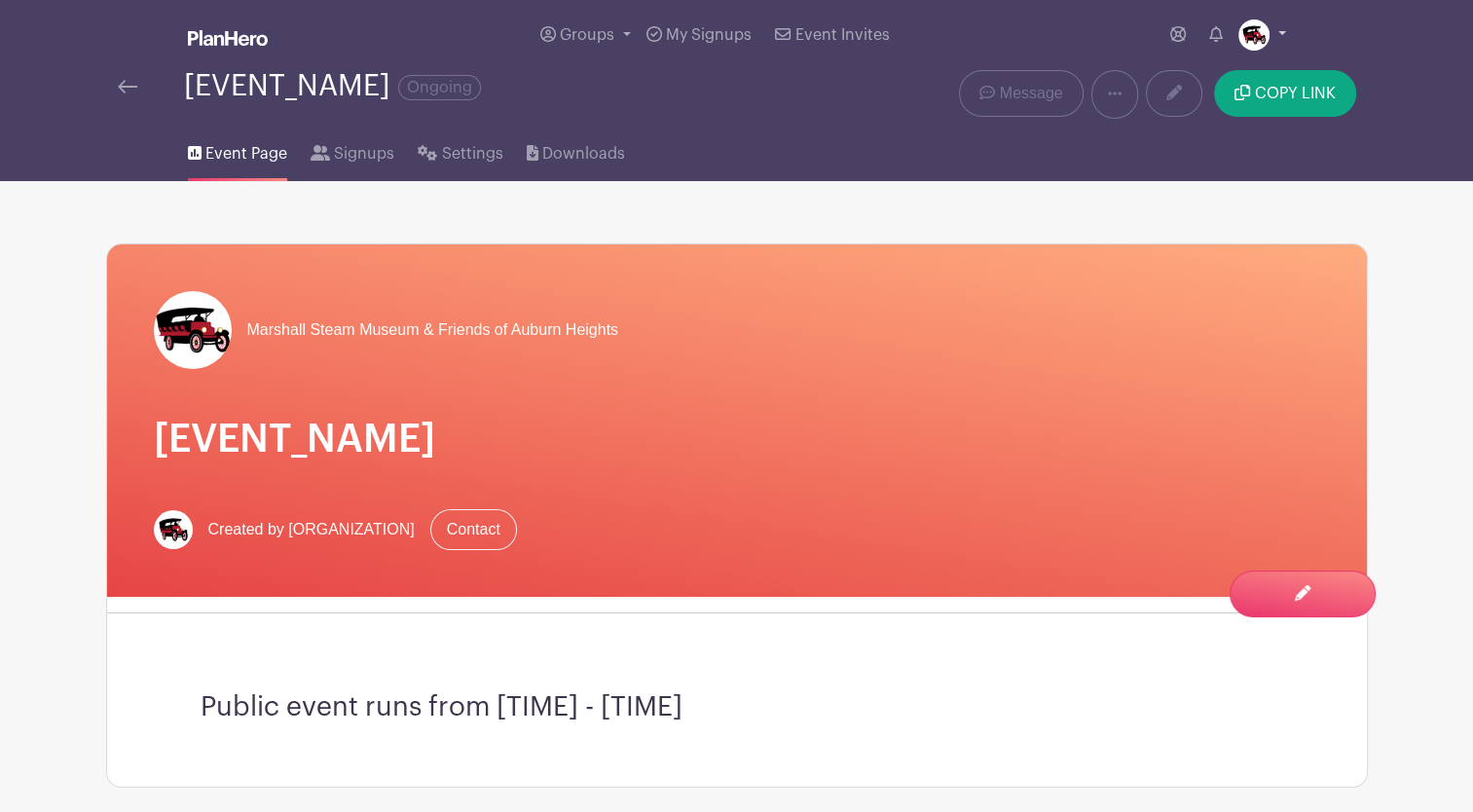 click at bounding box center [1262, 35] 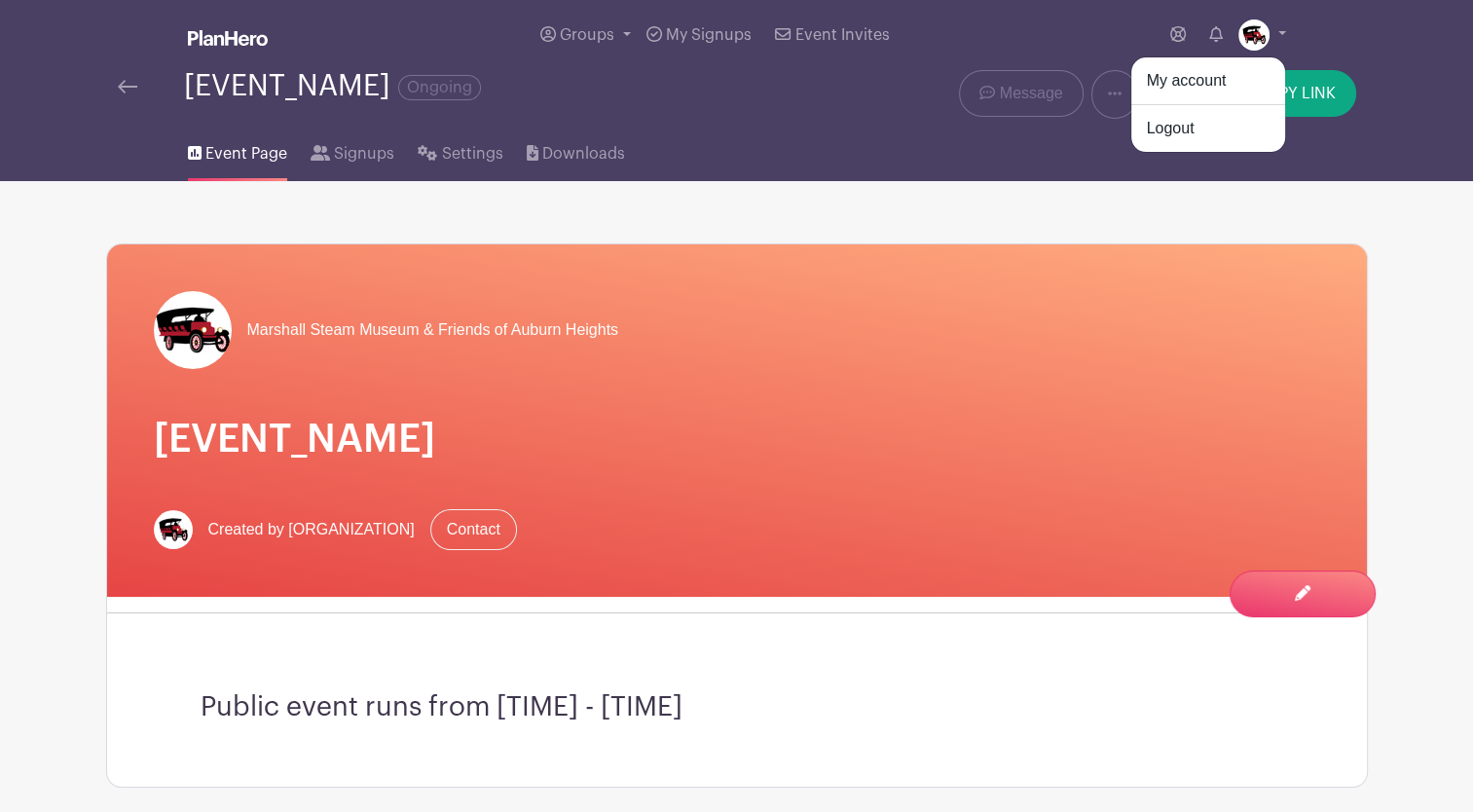 drag, startPoint x: 1445, startPoint y: 288, endPoint x: 1447, endPoint y: 298, distance: 10.198039 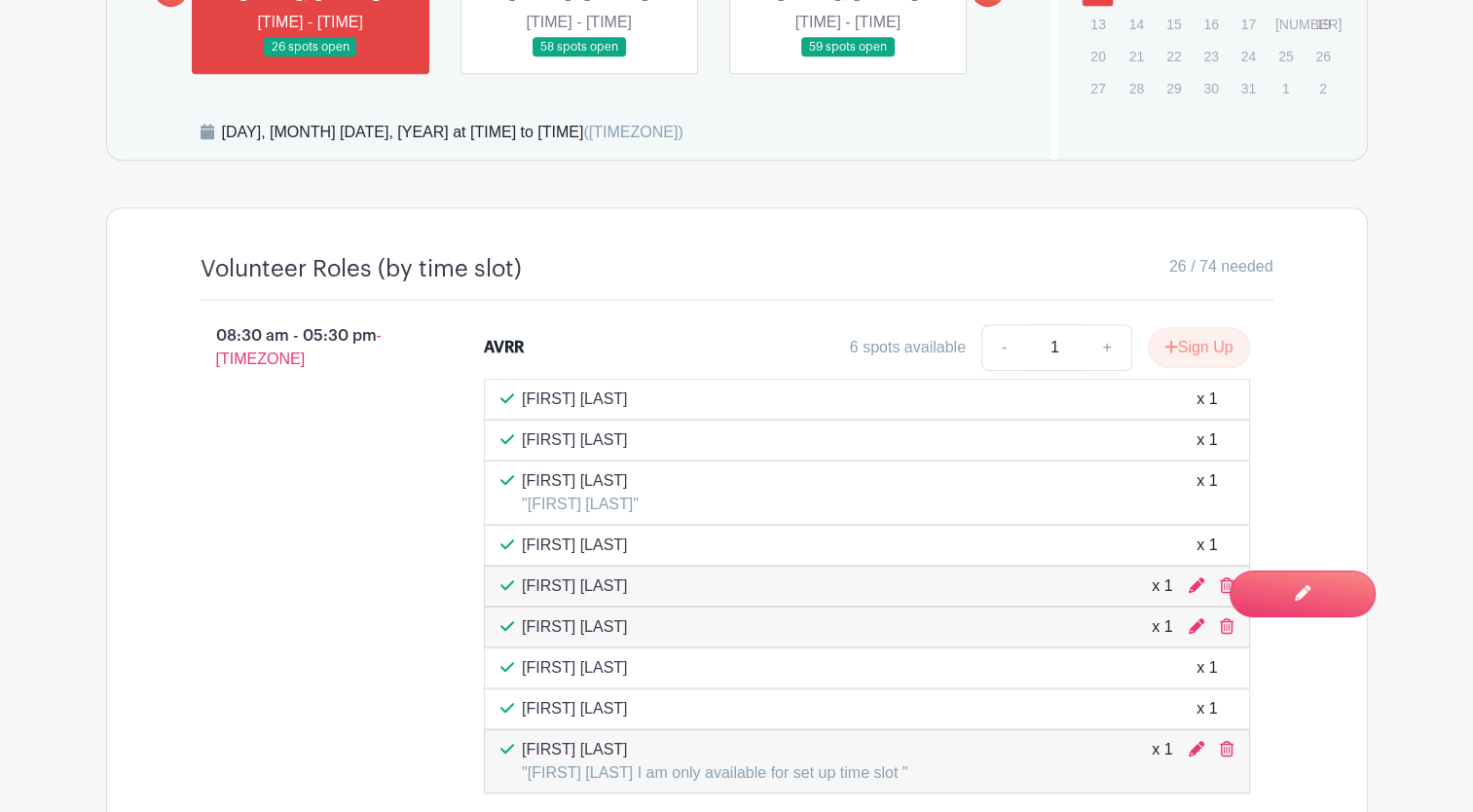 scroll, scrollTop: 544, scrollLeft: 0, axis: vertical 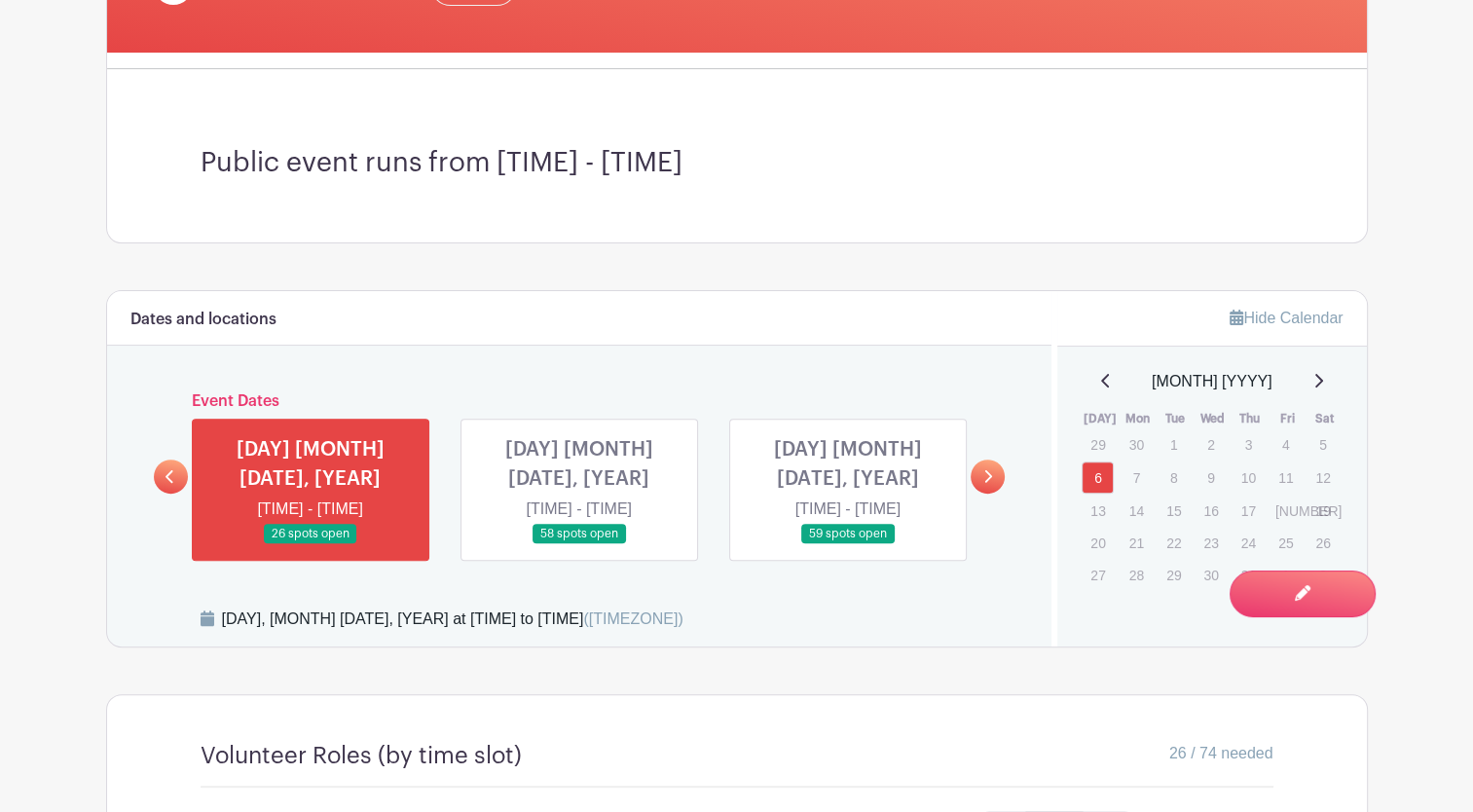 click on "Hide Calendar" at bounding box center [1286, 317] 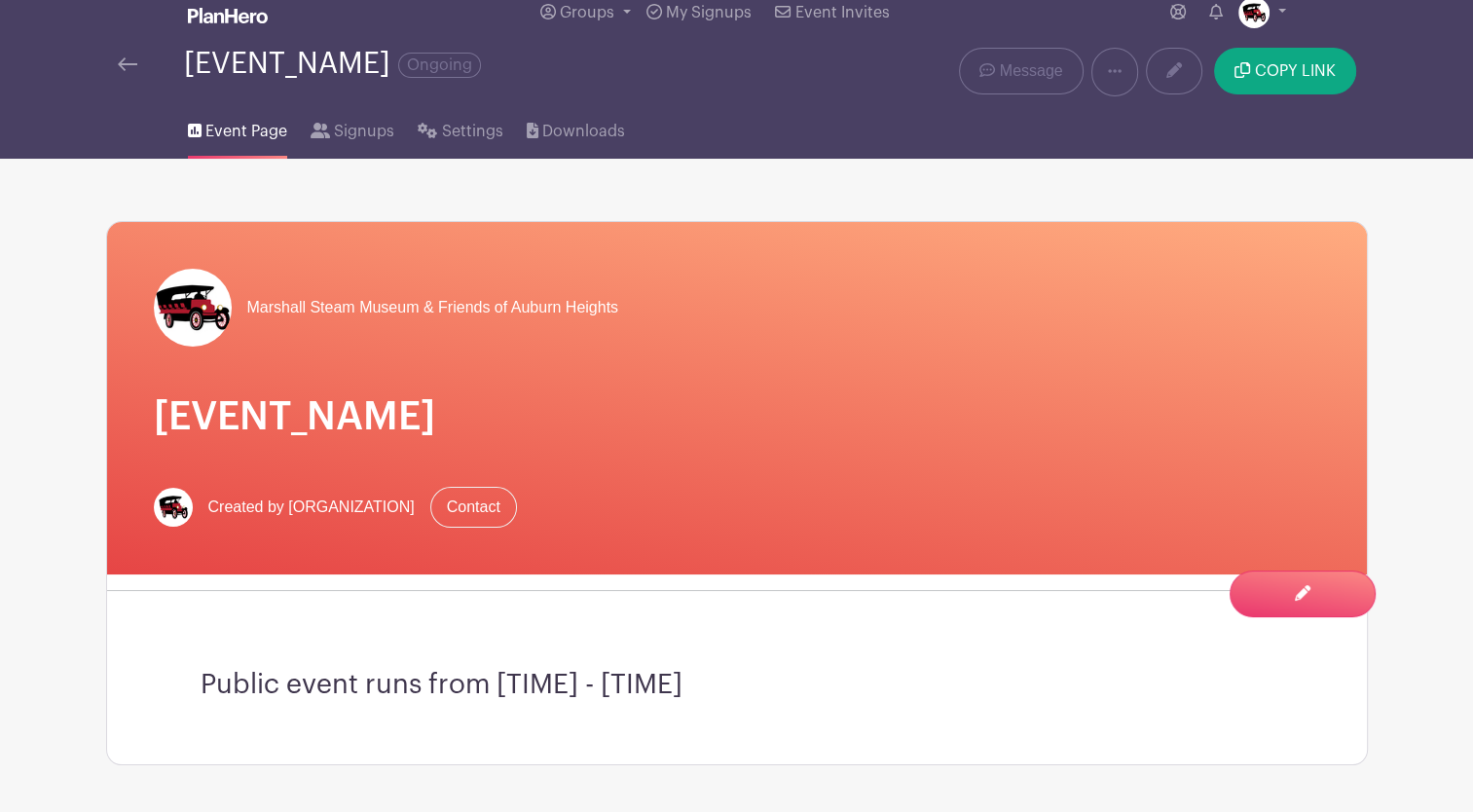 scroll, scrollTop: 0, scrollLeft: 0, axis: both 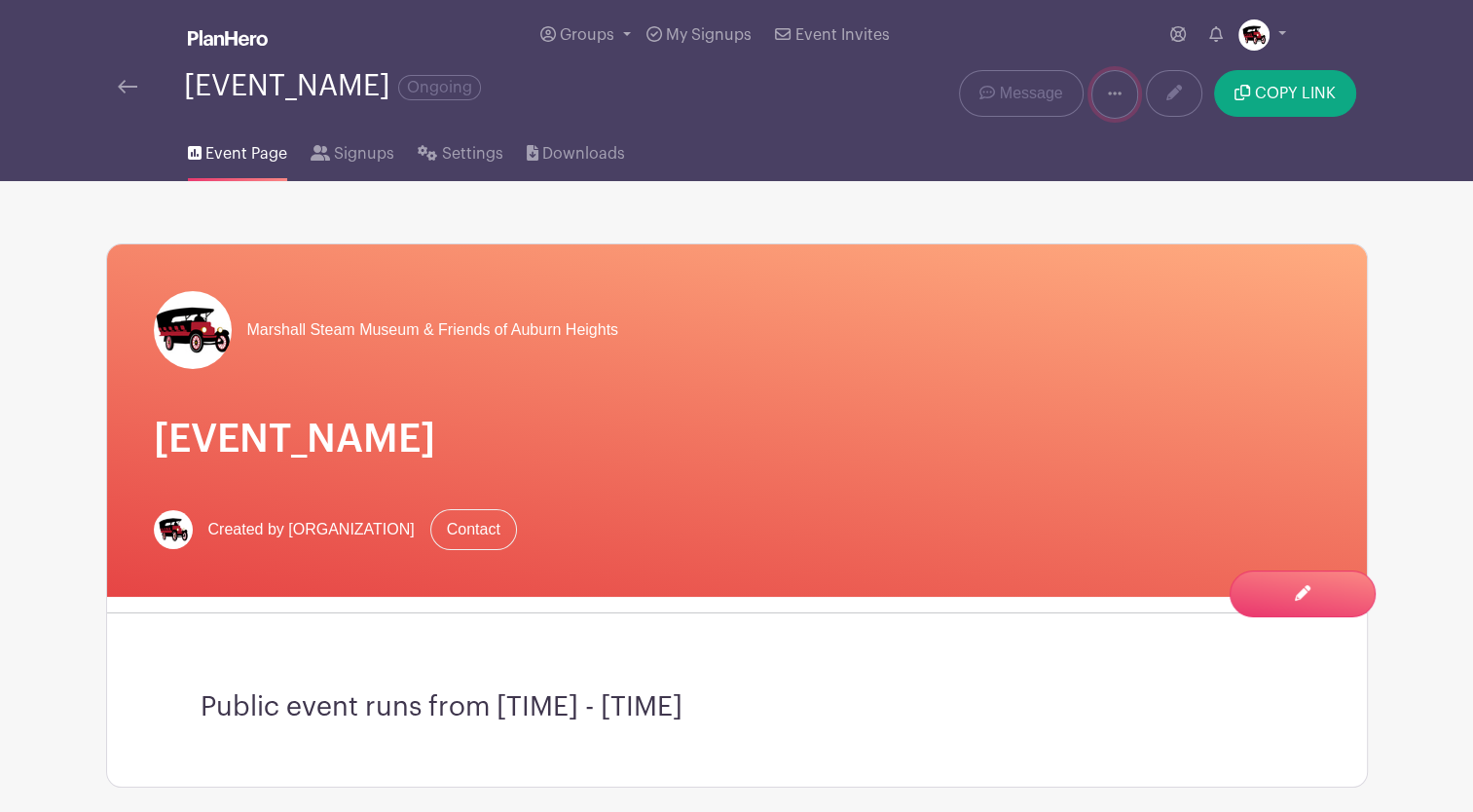click at bounding box center (1115, 93) 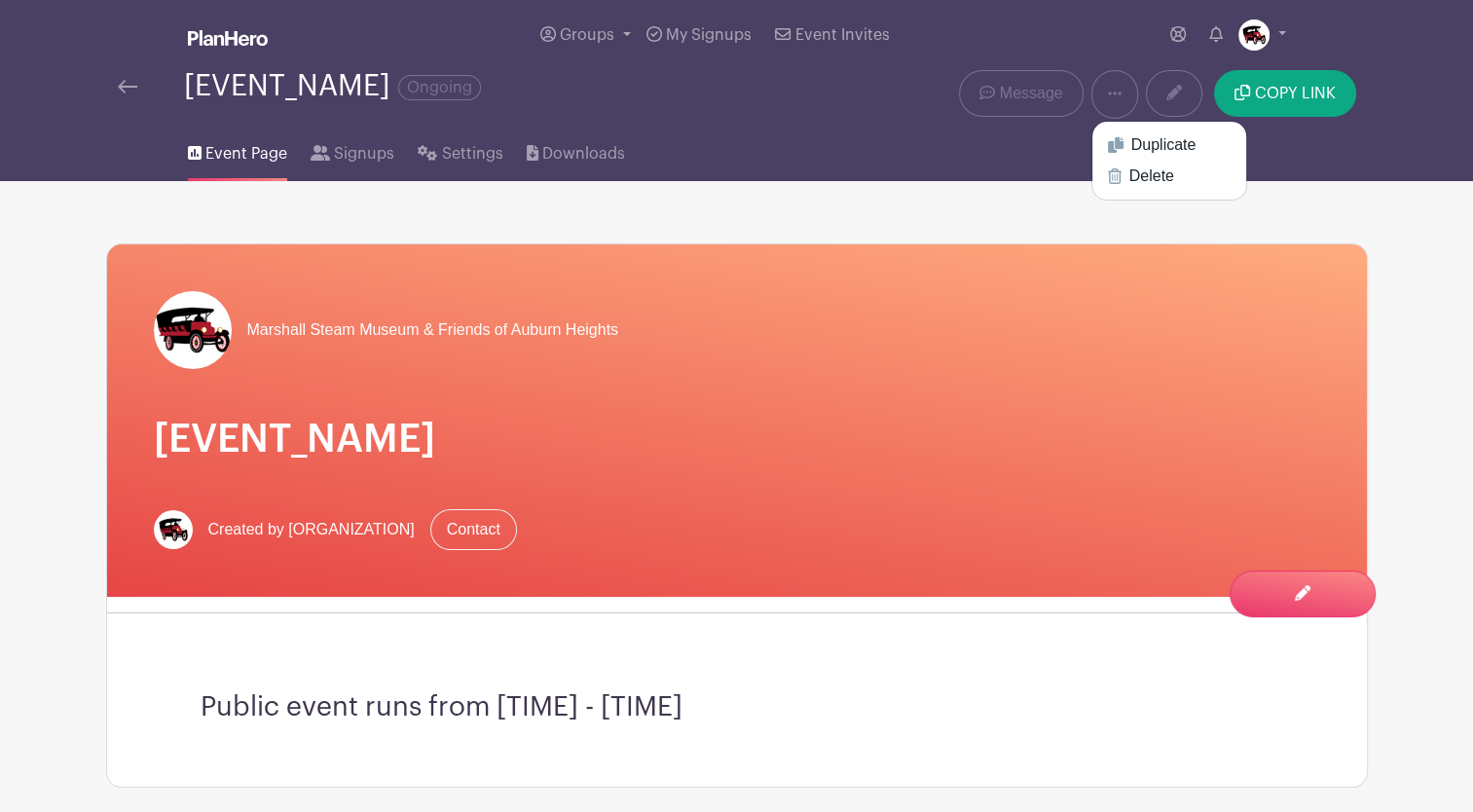 click on "[EVENT_NAME] Ongoing" at bounding box center (736, 3172) 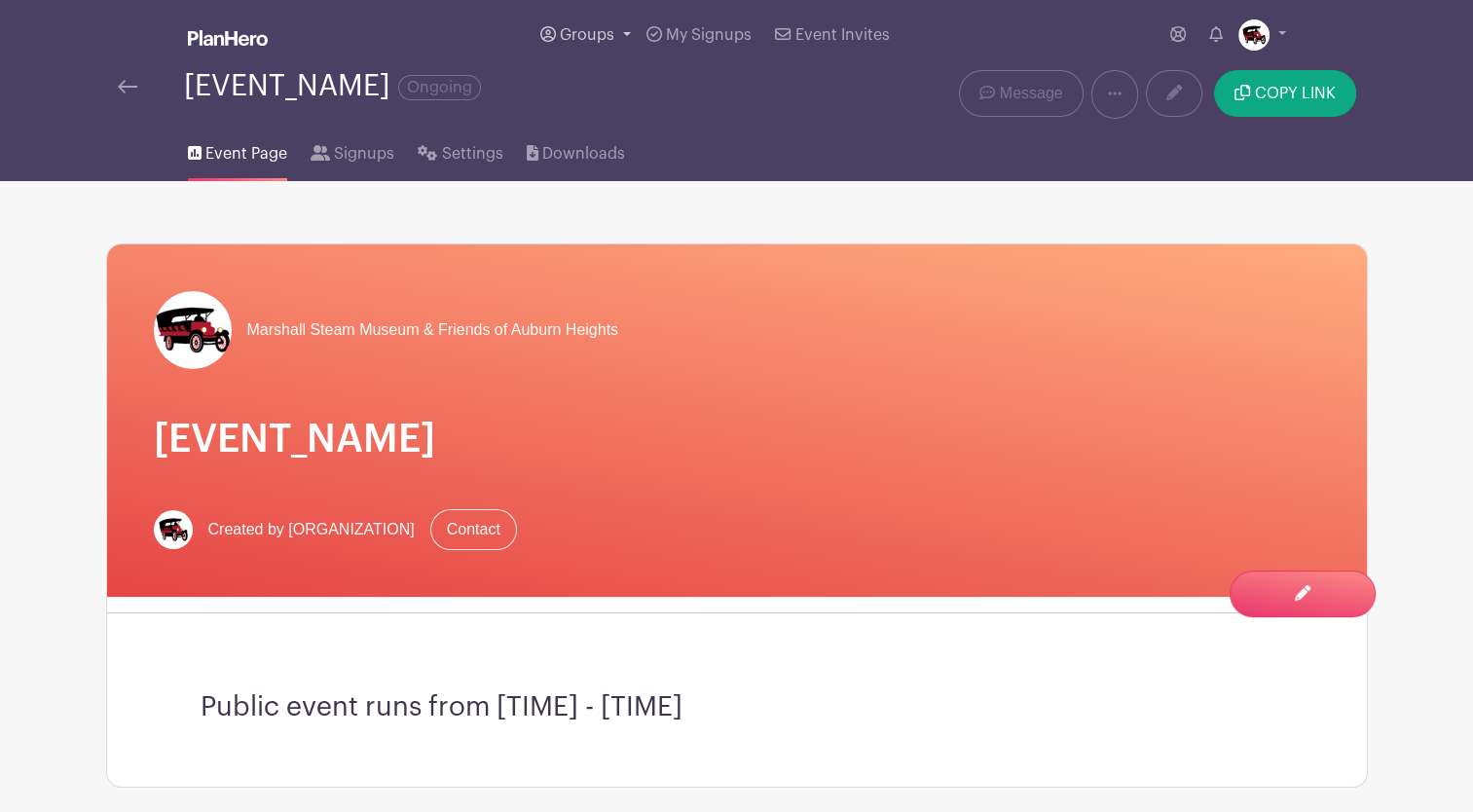 click on "Groups" at bounding box center (585, 35) 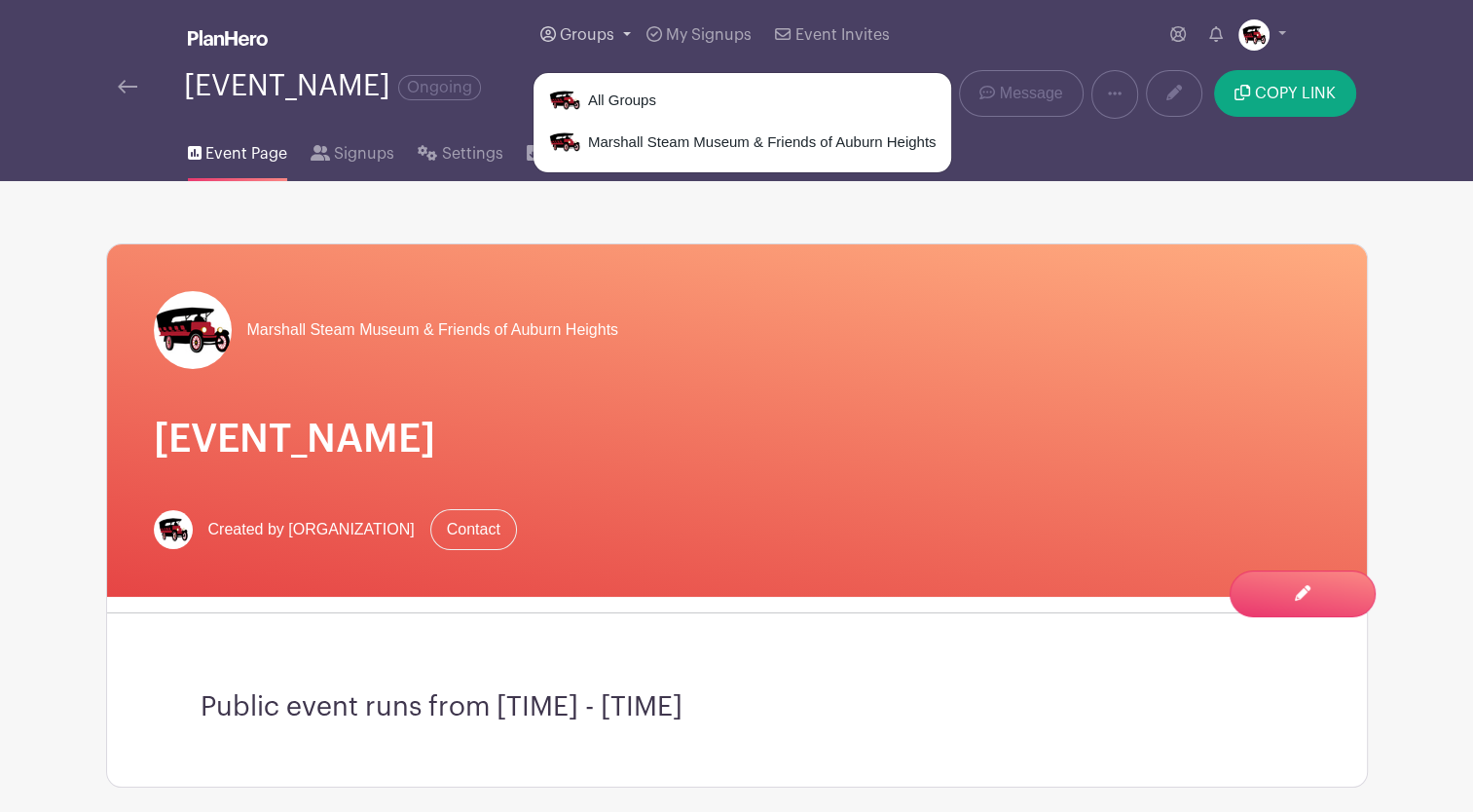 click on "Groups" at bounding box center [585, 35] 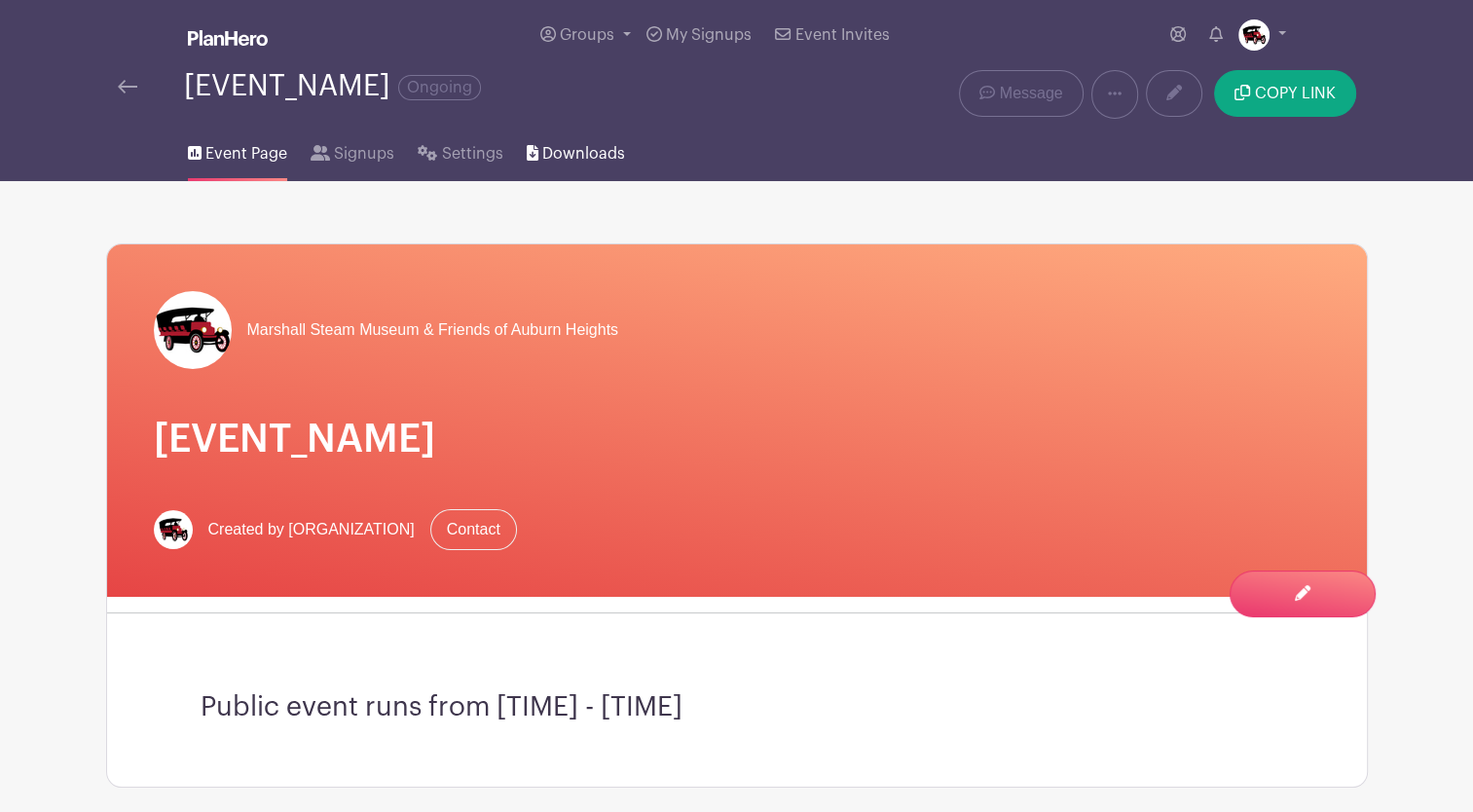 click on "Downloads" at bounding box center [583, 154] 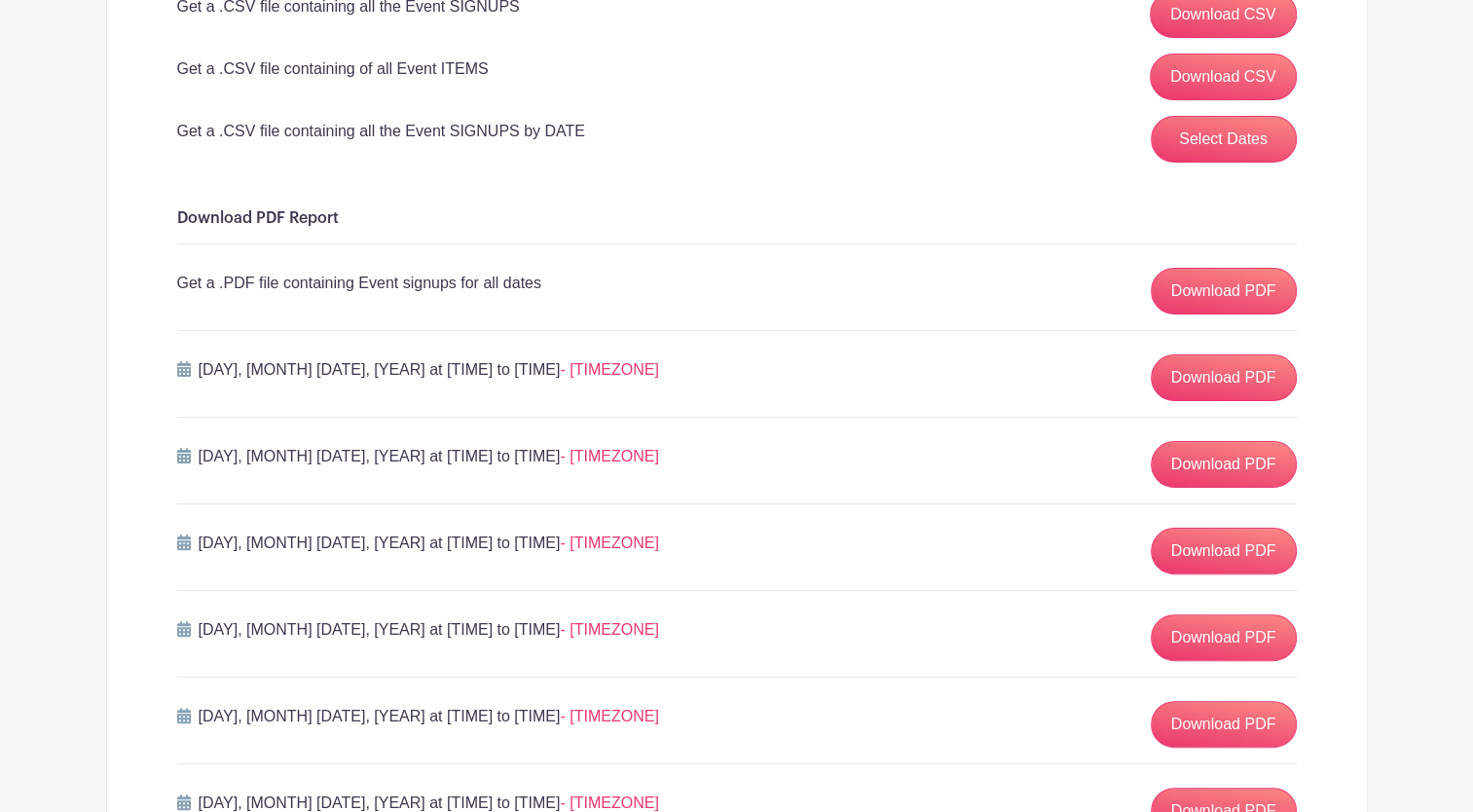 scroll, scrollTop: 389, scrollLeft: 0, axis: vertical 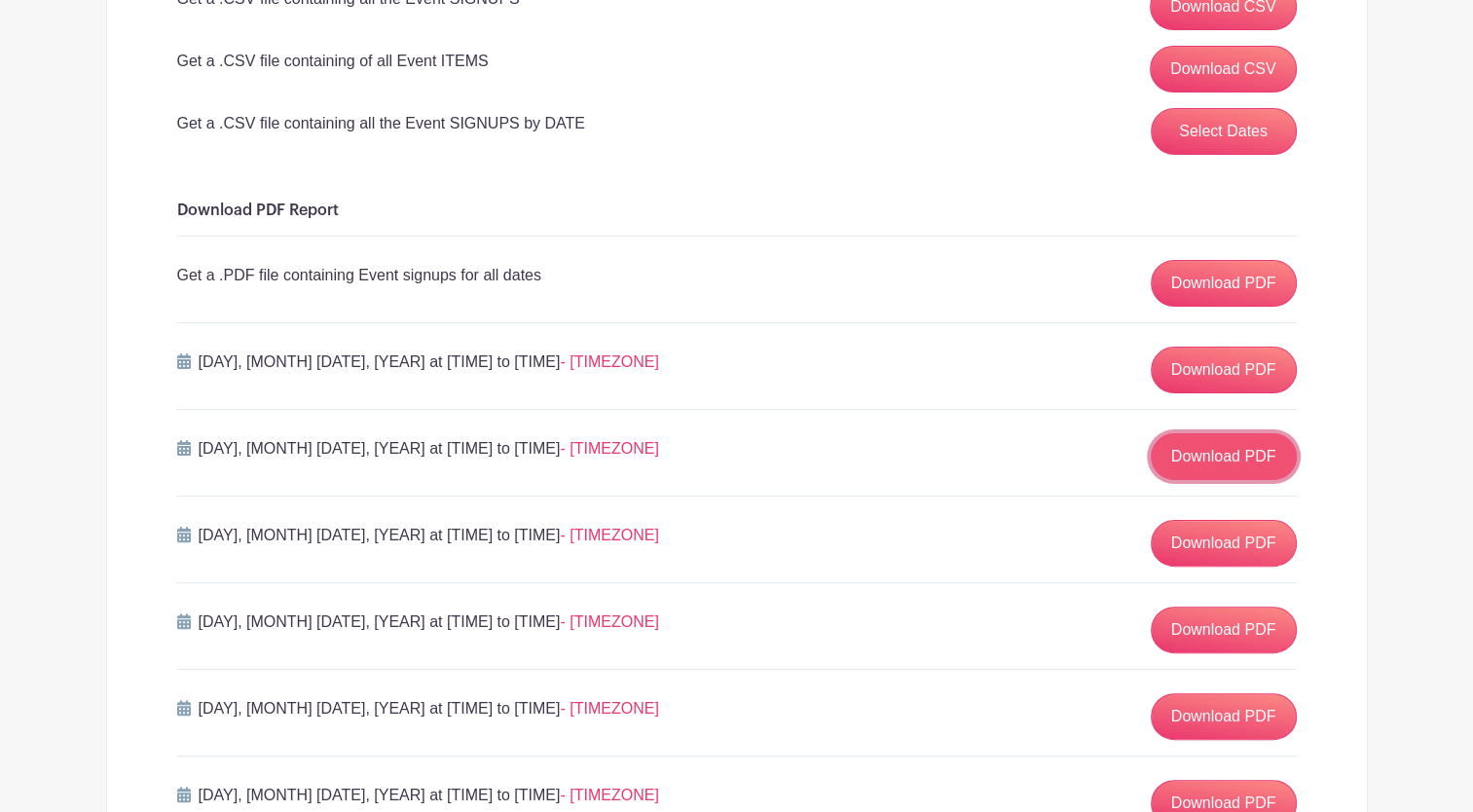 click on "Download PDF" at bounding box center [1224, 457] 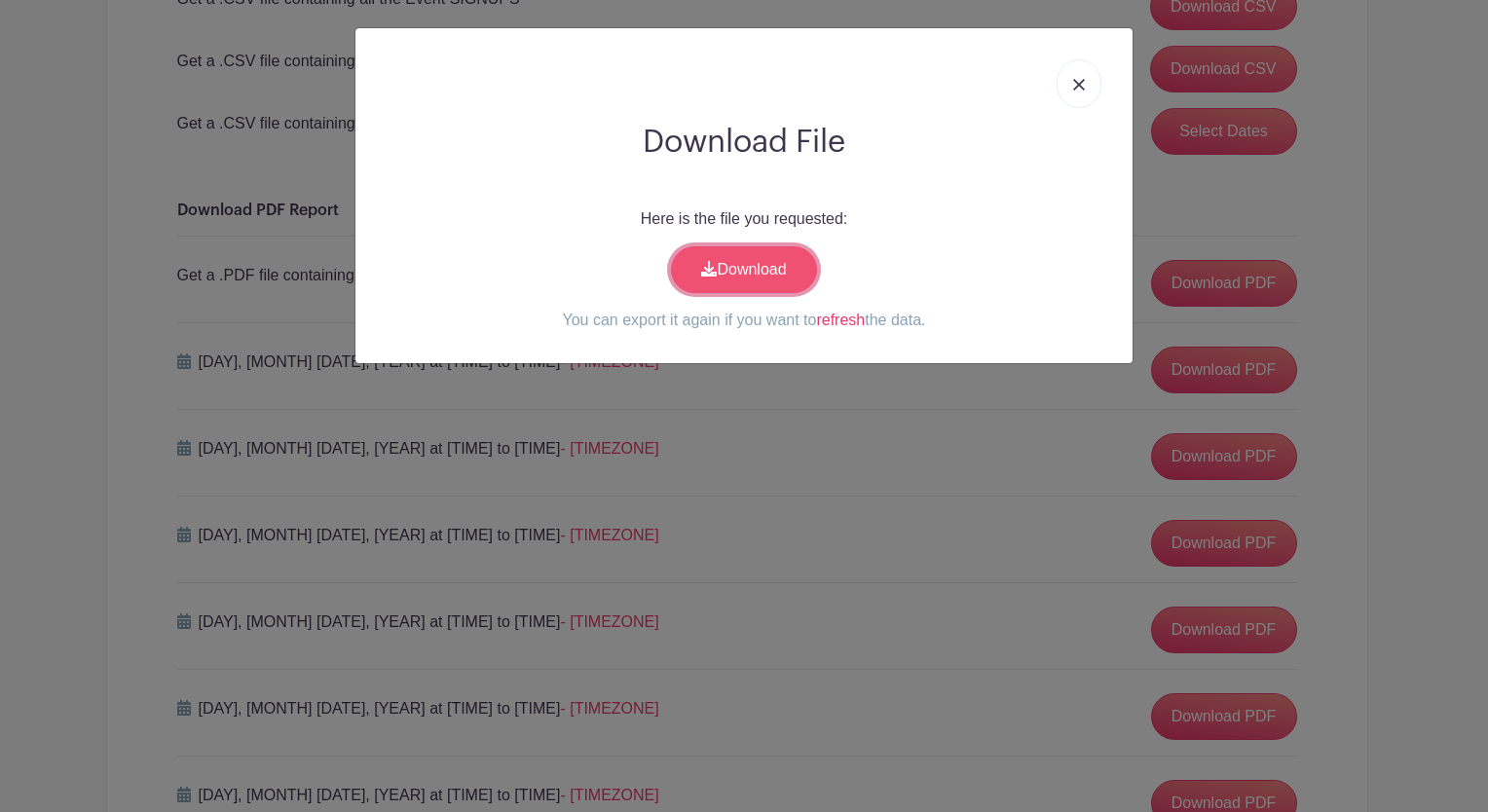 click on "Download" at bounding box center (744, 270) 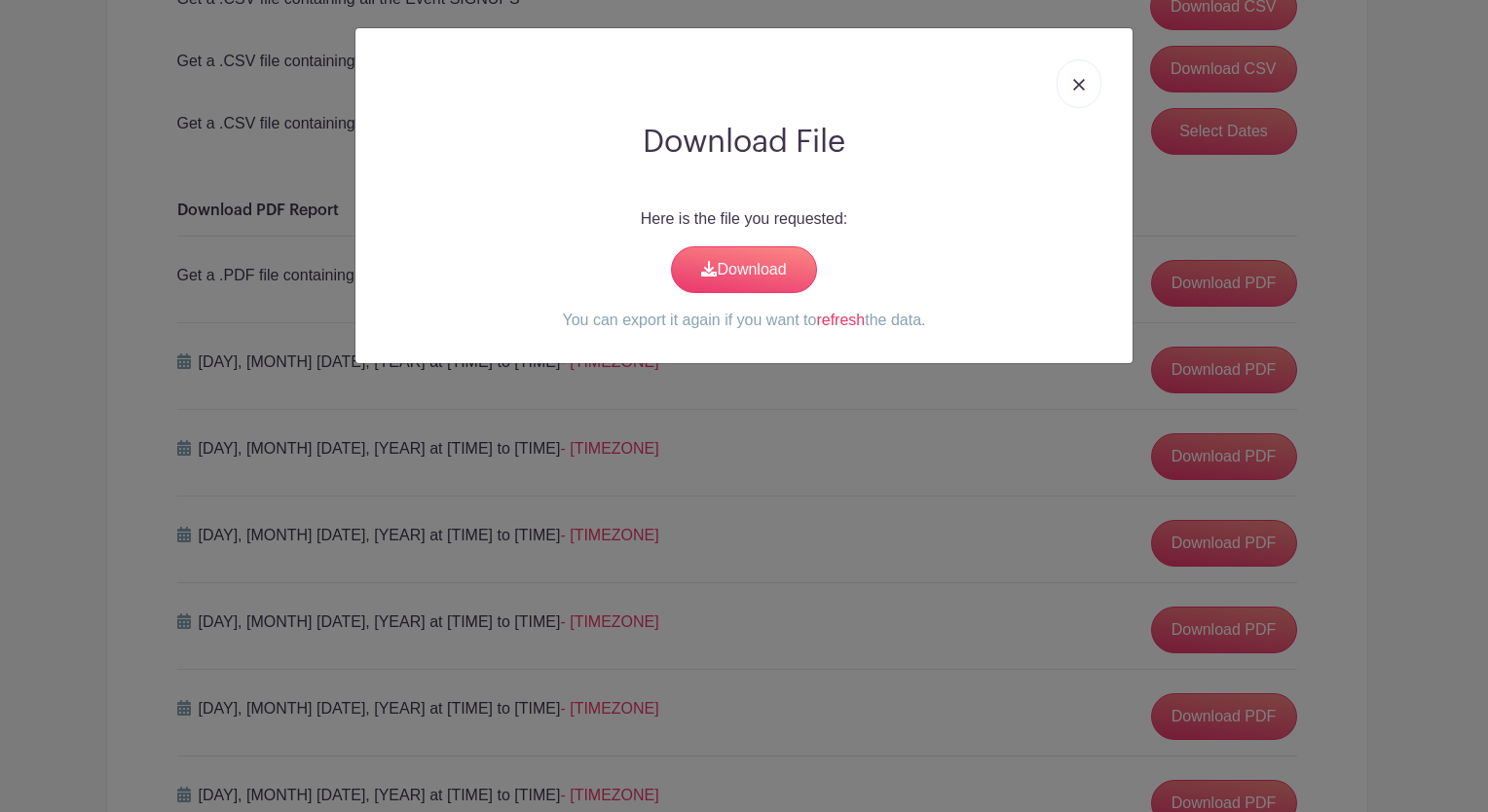 drag, startPoint x: 1078, startPoint y: 84, endPoint x: 1056, endPoint y: 74, distance: 24.166092 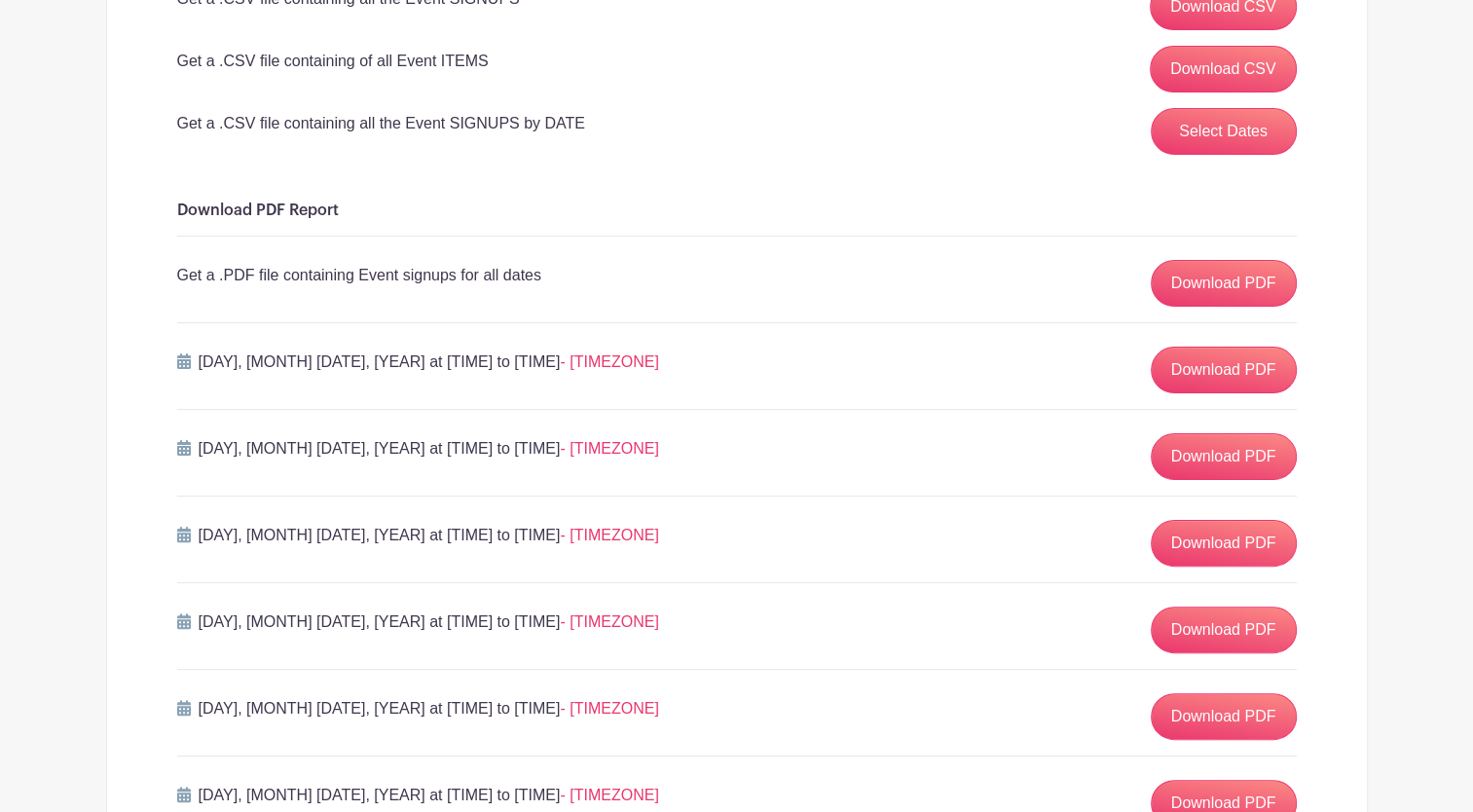 scroll, scrollTop: 0, scrollLeft: 0, axis: both 